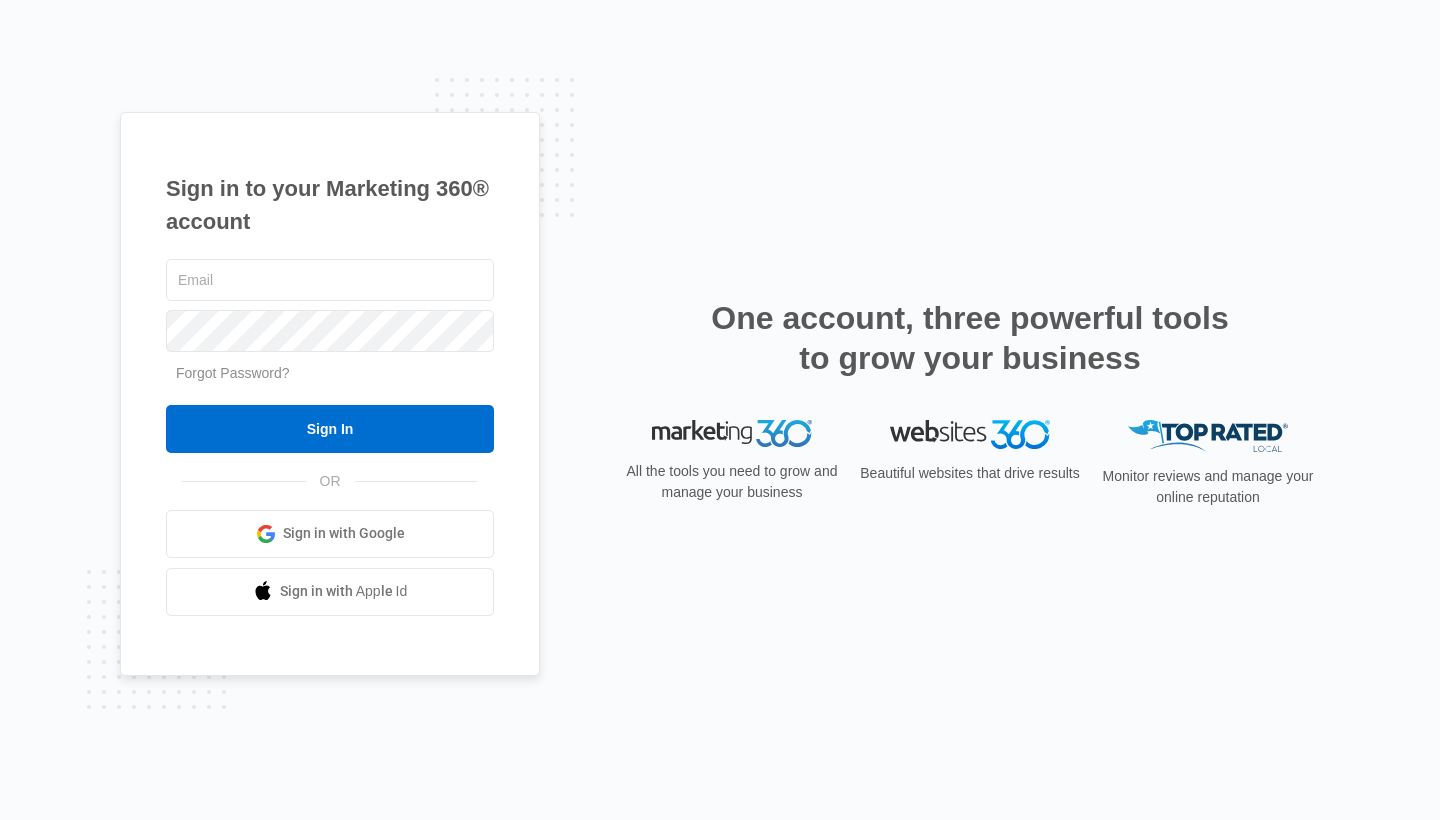 scroll, scrollTop: 0, scrollLeft: 0, axis: both 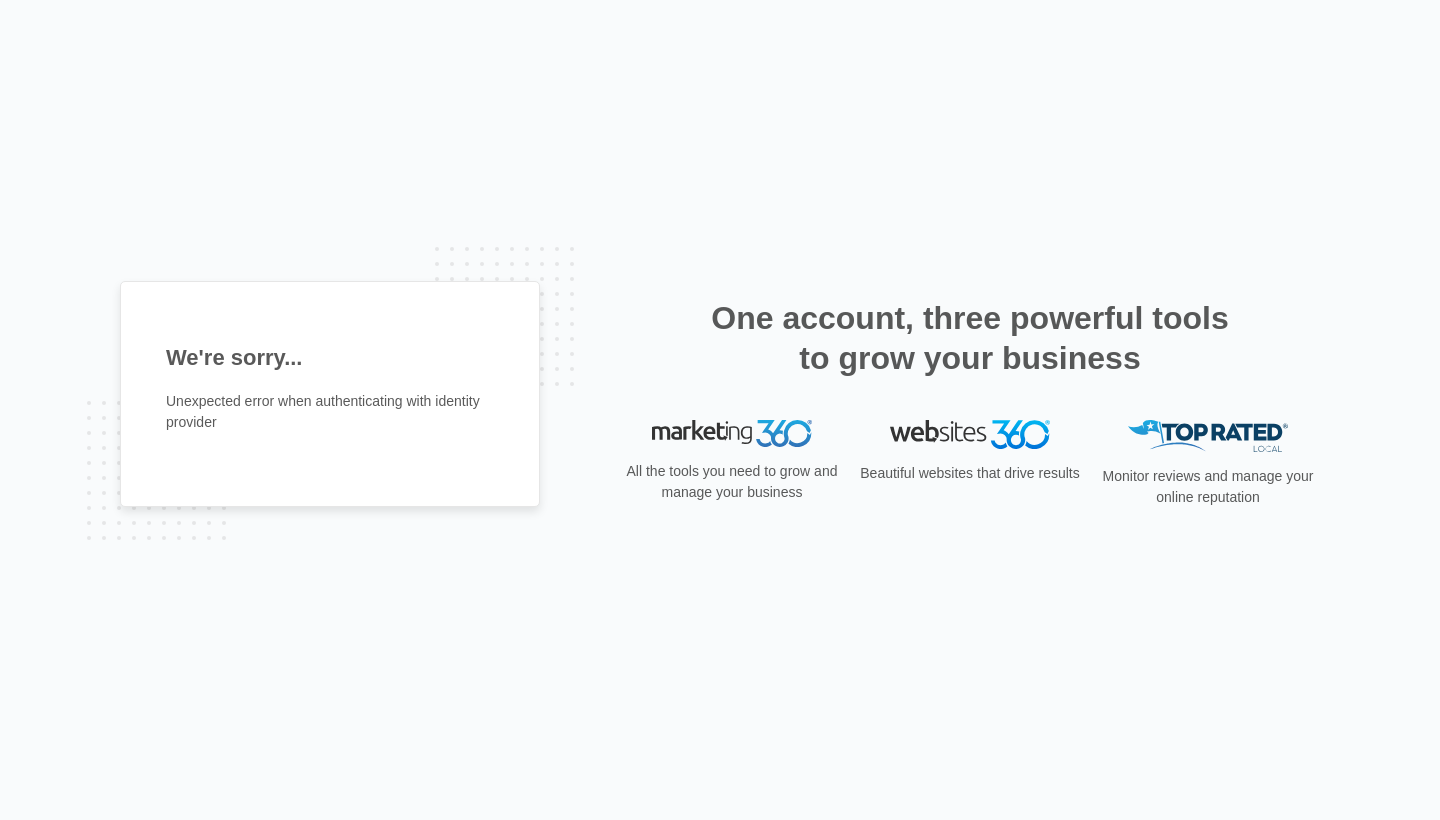 click on "We're sorry...
Unexpected error when authenticating with identity provider" at bounding box center [330, 394] 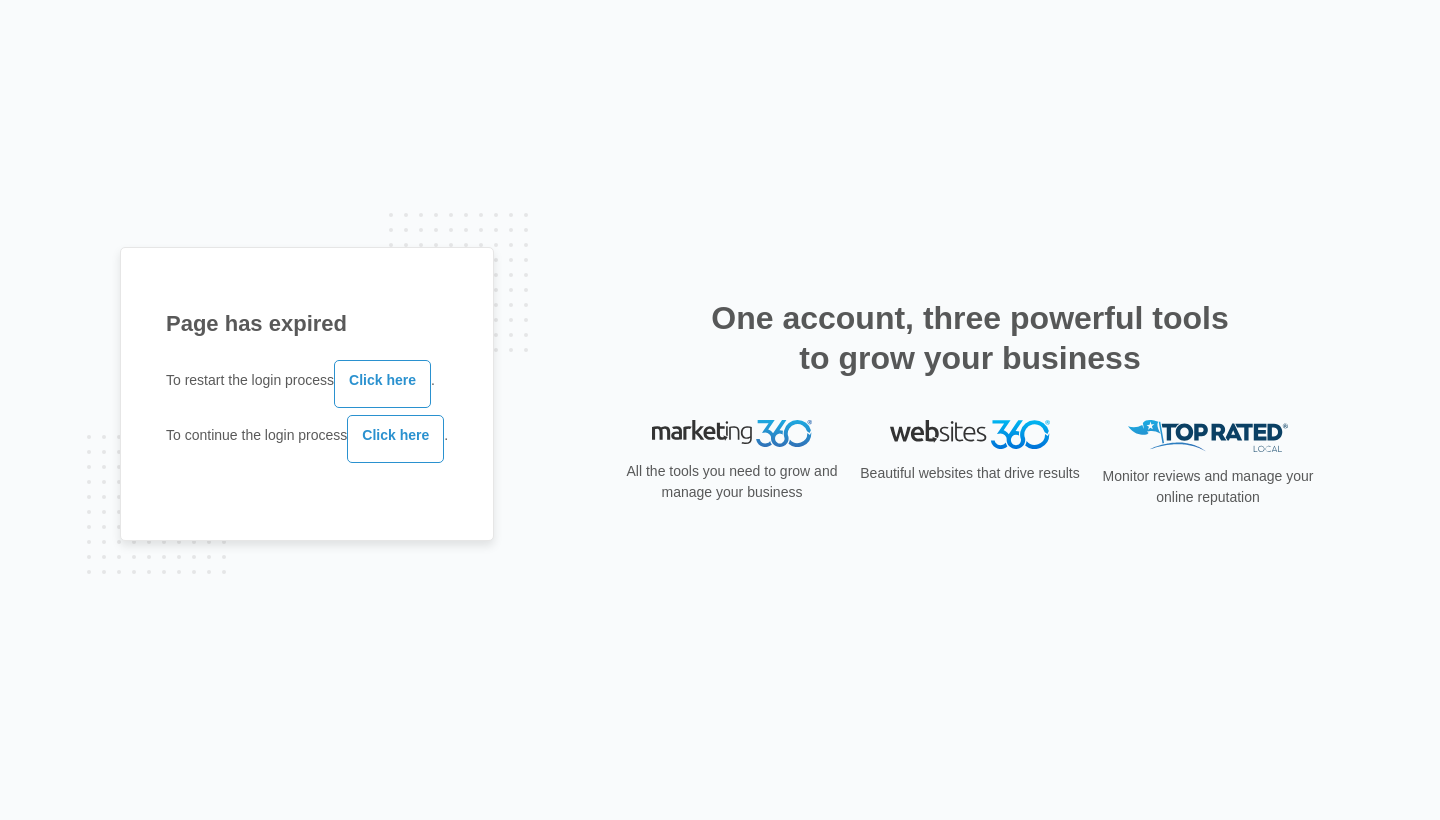 scroll, scrollTop: 0, scrollLeft: 0, axis: both 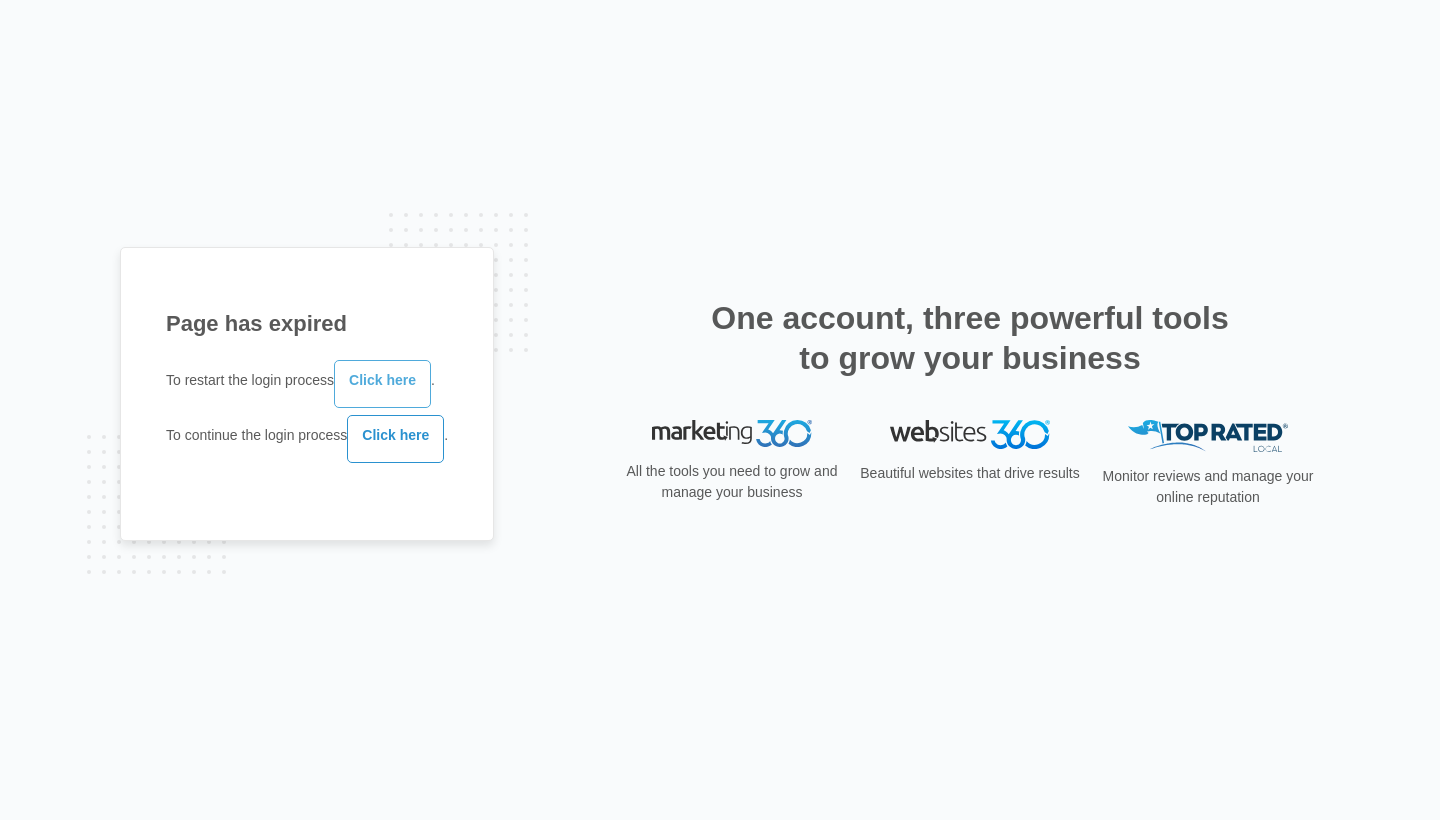 click on "Click here" at bounding box center (382, 384) 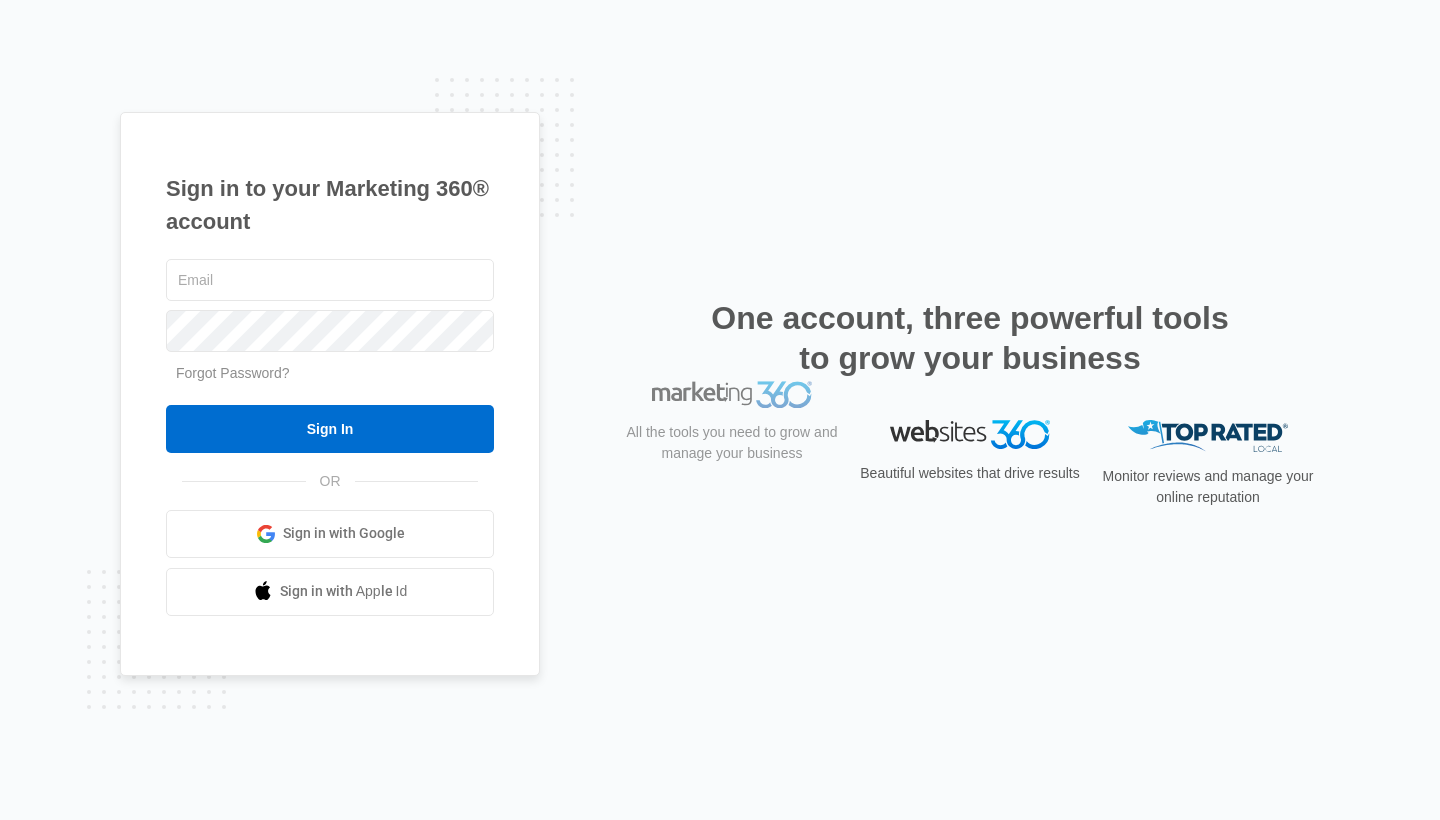 scroll, scrollTop: 0, scrollLeft: 0, axis: both 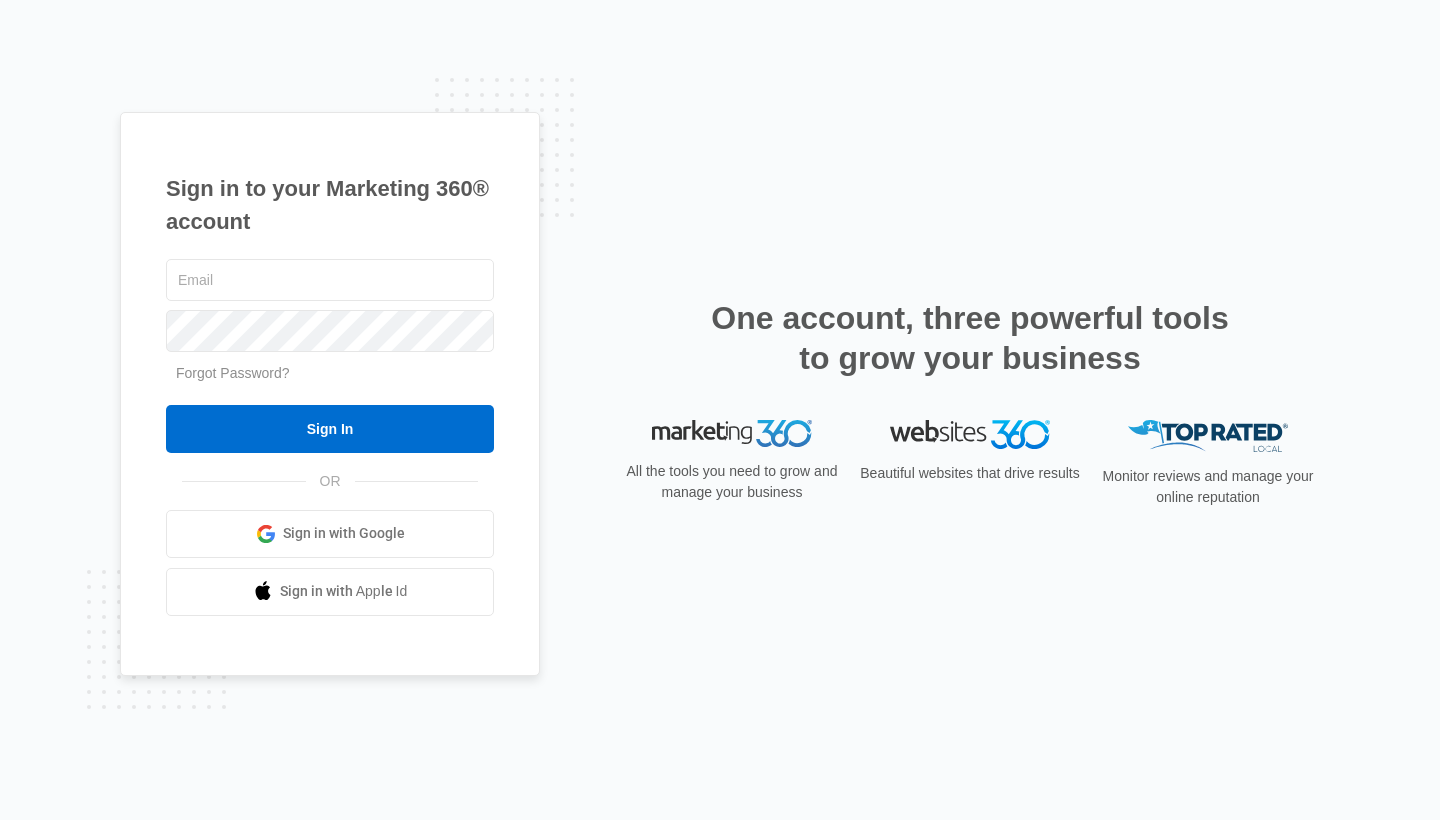 click on "Sign in with Apple Id" at bounding box center (344, 591) 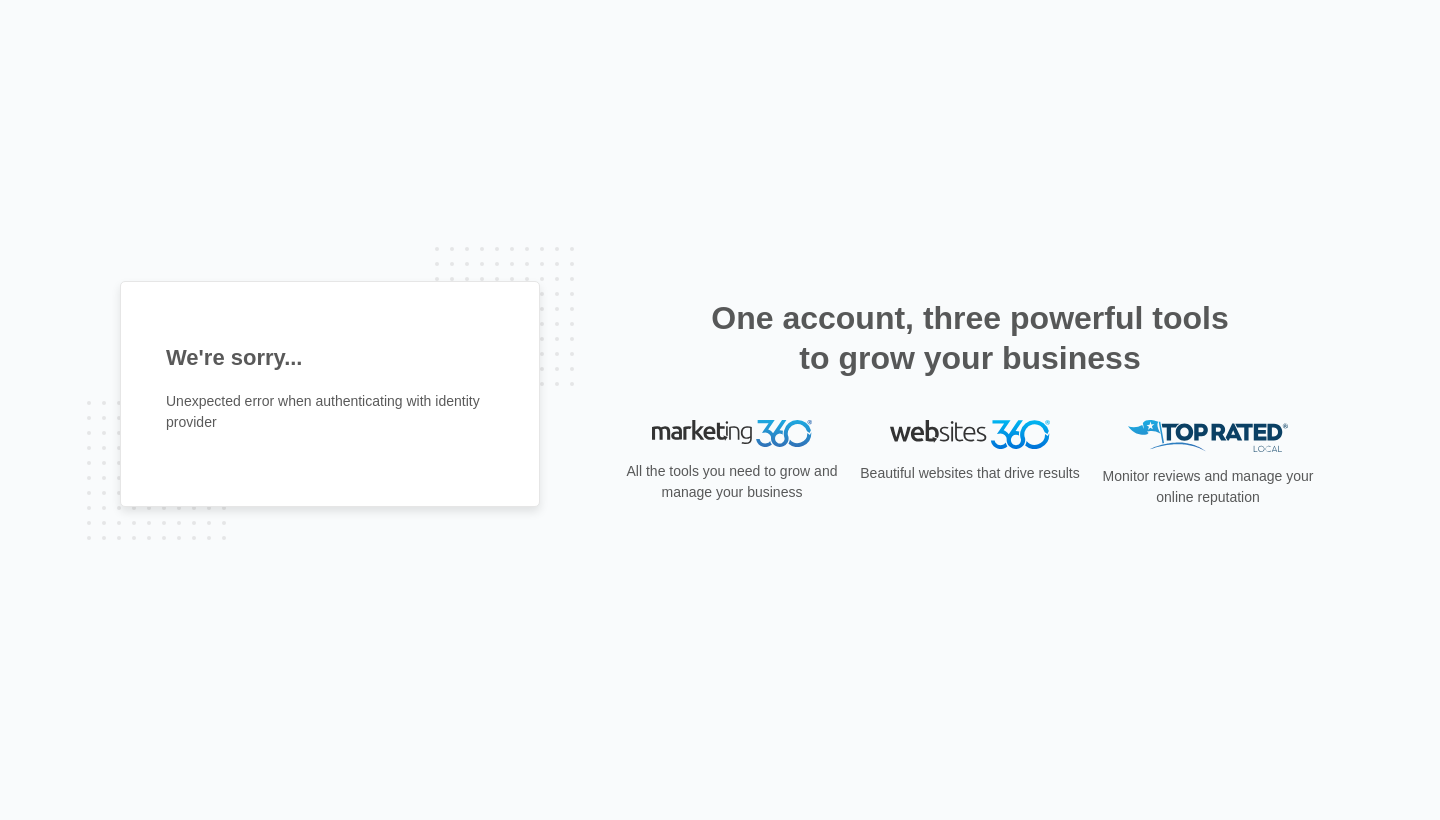 scroll, scrollTop: 0, scrollLeft: 0, axis: both 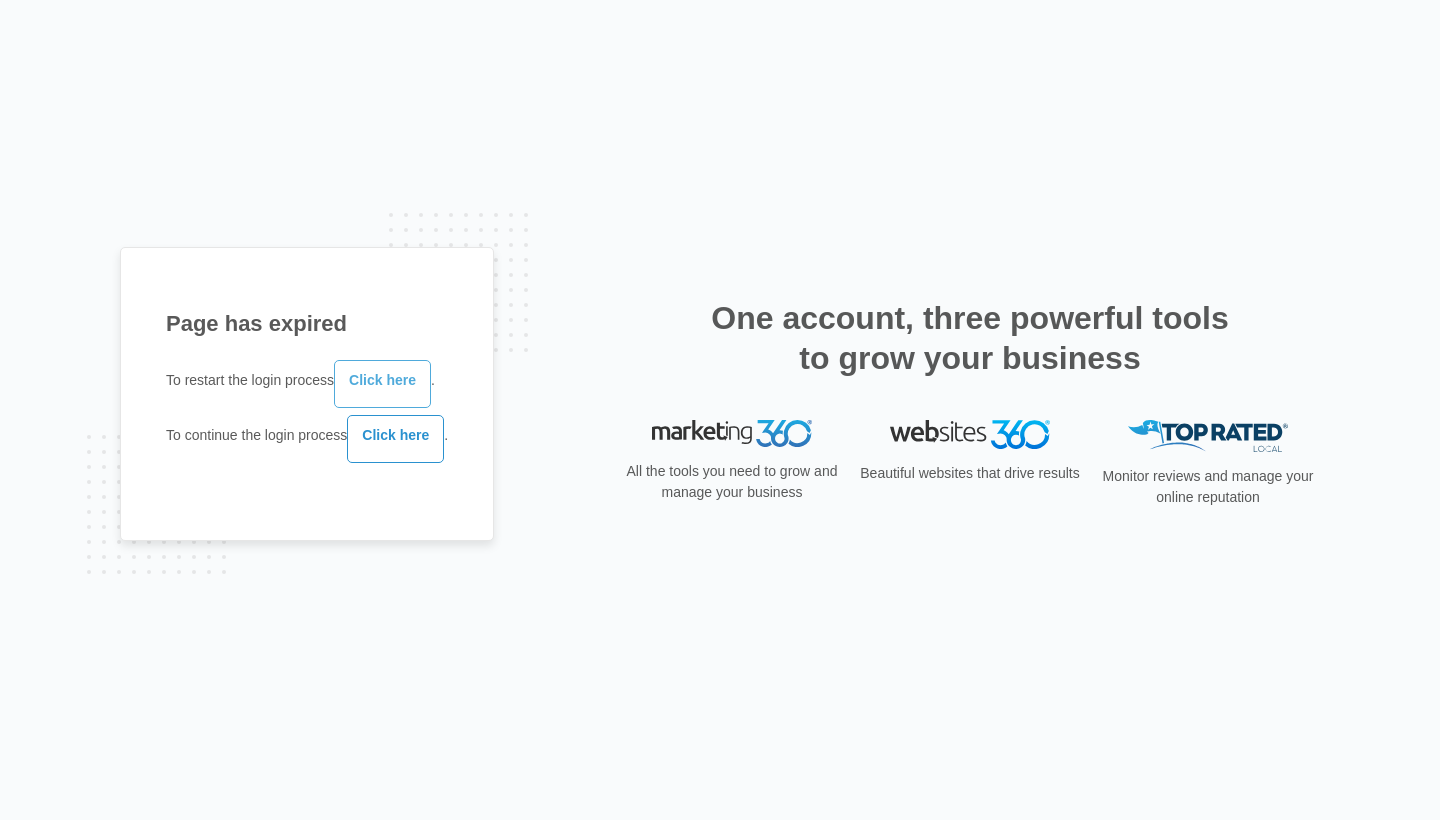 click on "Click here" at bounding box center [382, 384] 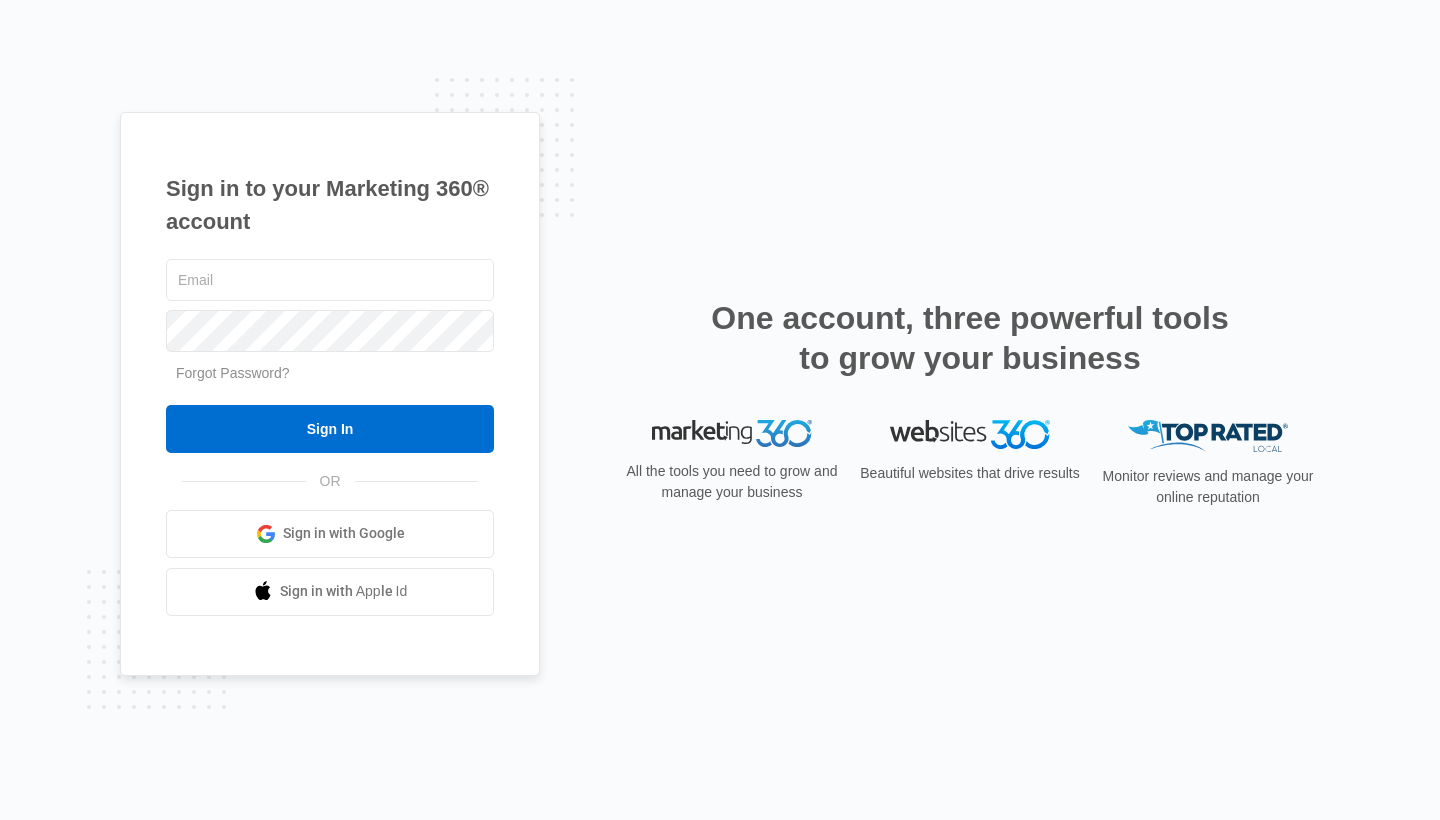 scroll, scrollTop: 0, scrollLeft: 0, axis: both 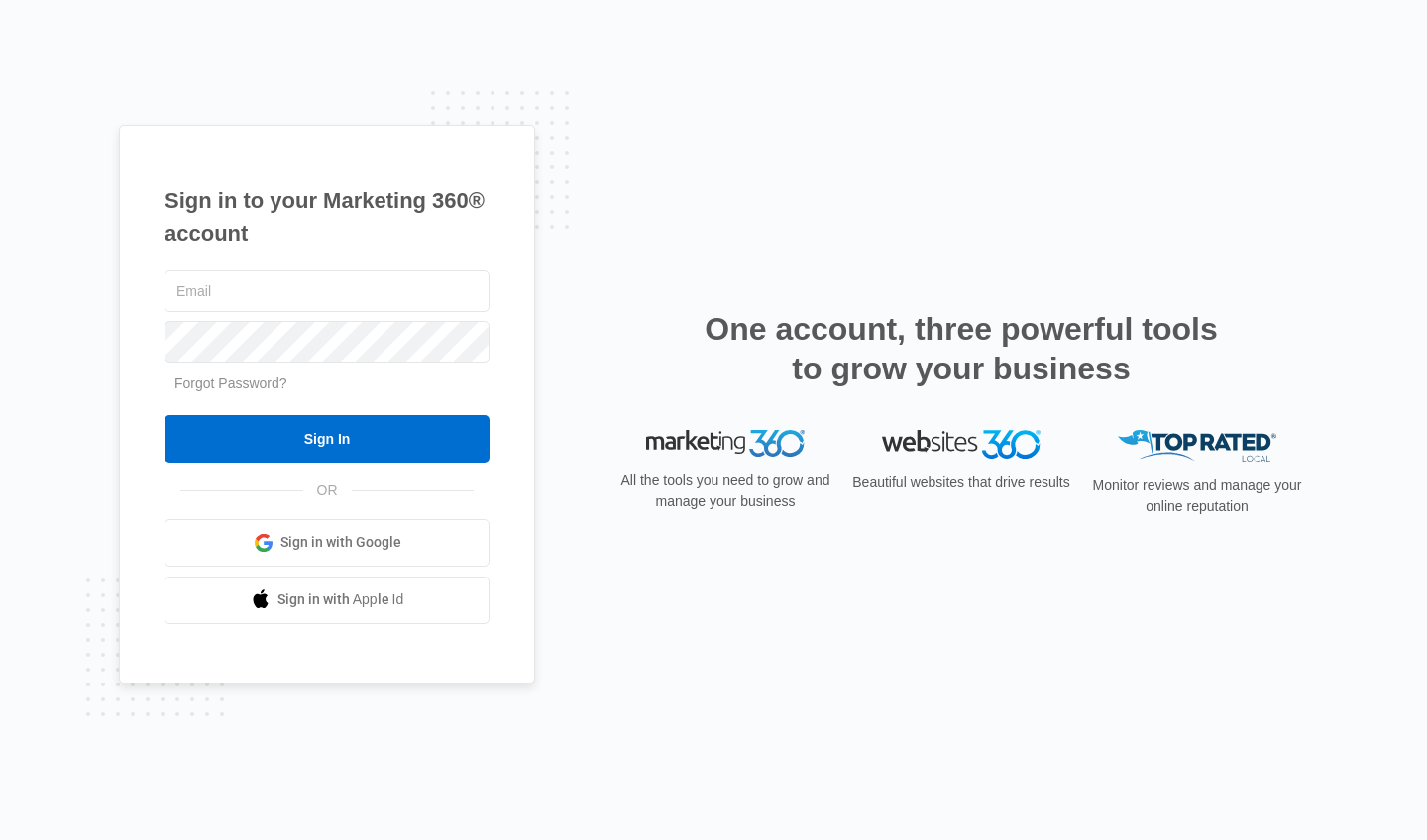 click on "Sign in with Apple Id" at bounding box center [341, 599] 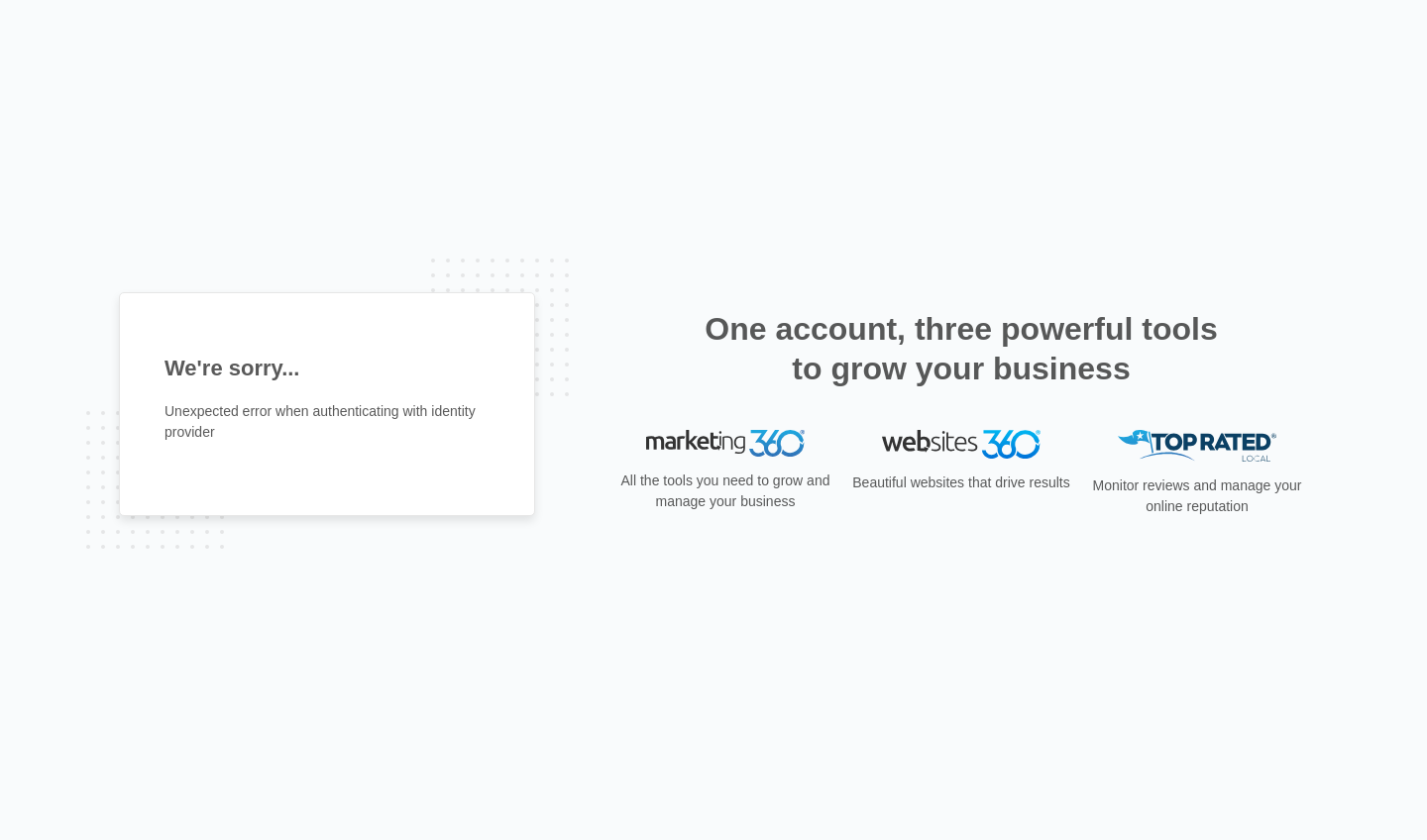 scroll, scrollTop: 0, scrollLeft: 0, axis: both 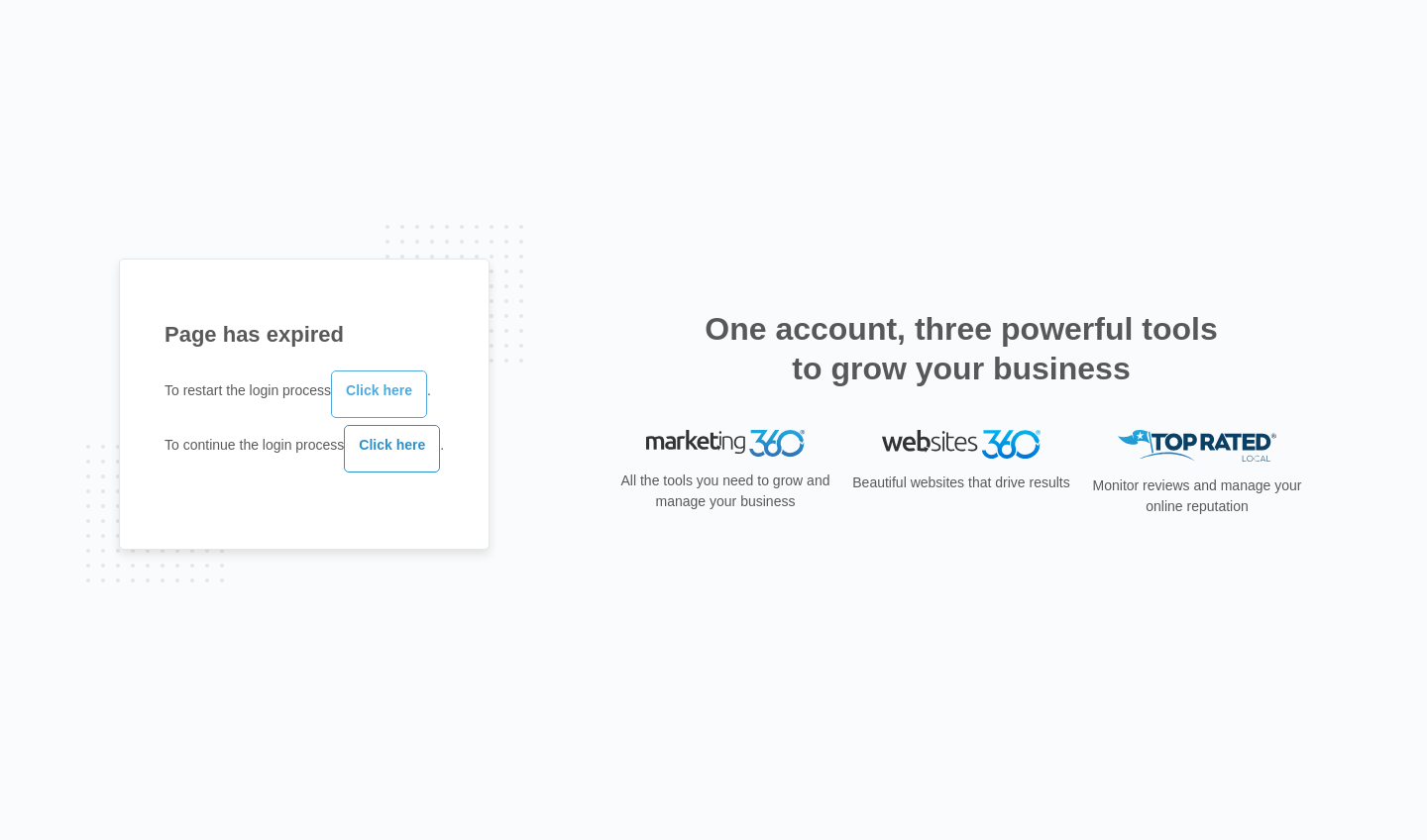 click on "Click here" at bounding box center (379, 394) 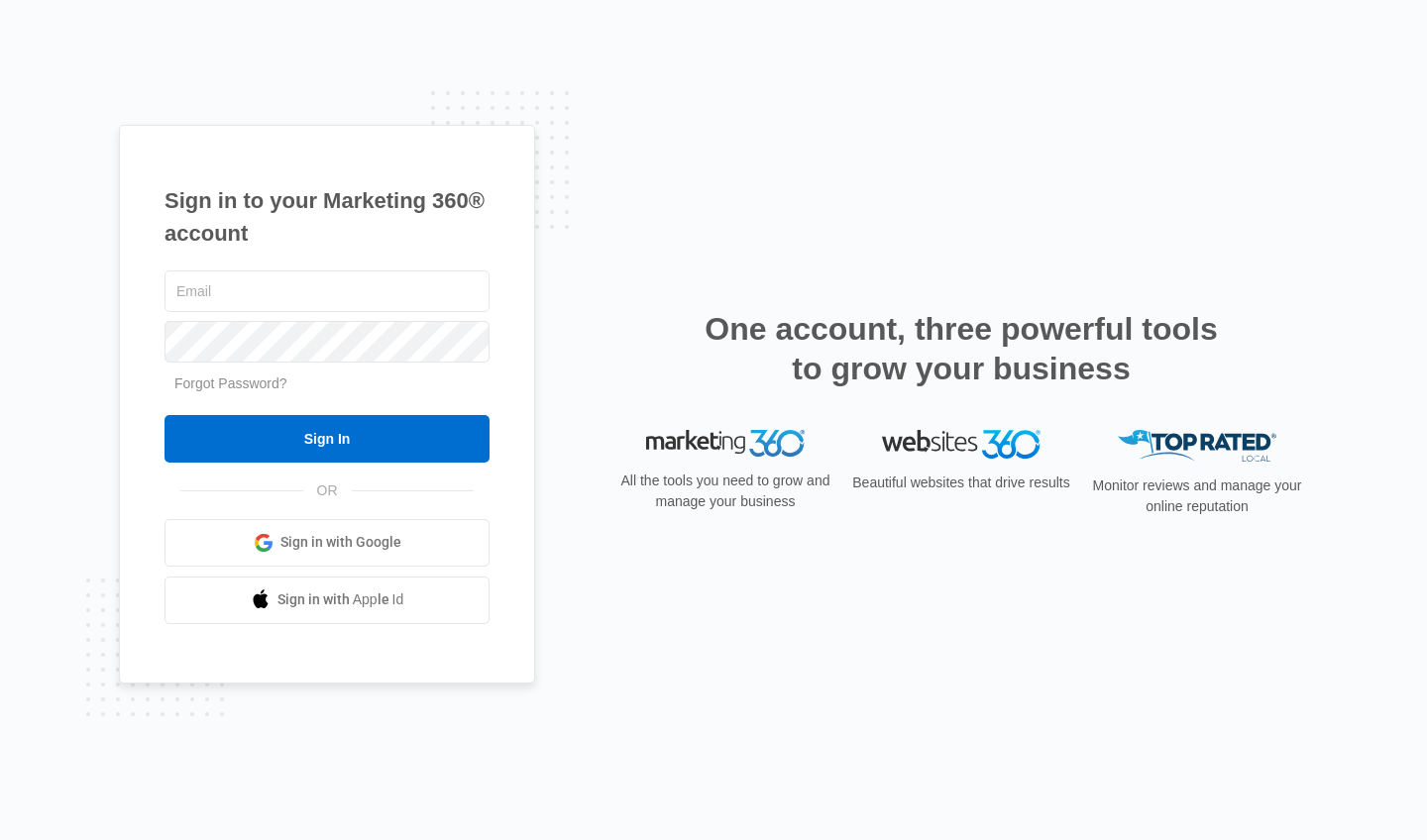 scroll, scrollTop: 0, scrollLeft: 0, axis: both 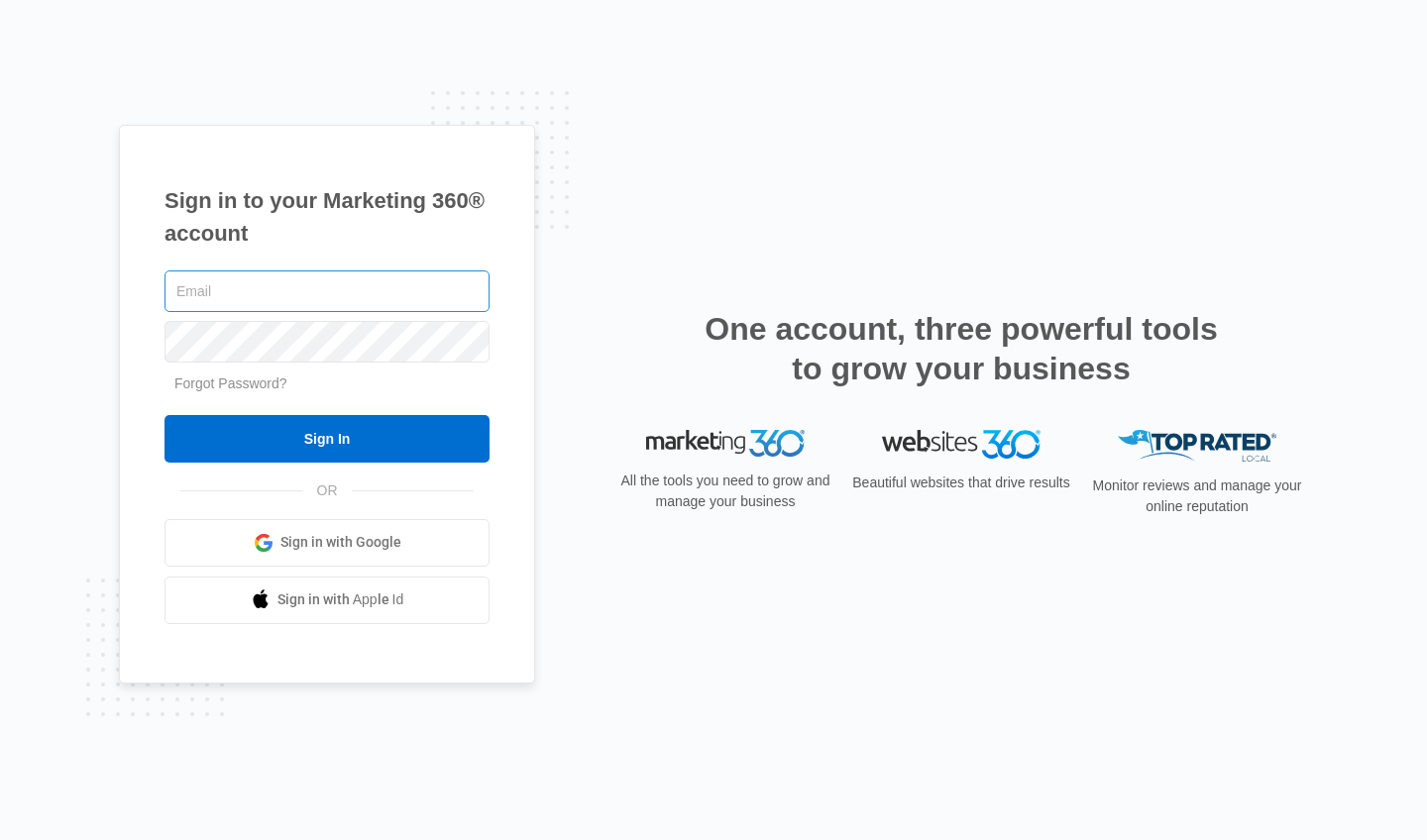 click at bounding box center (327, 291) 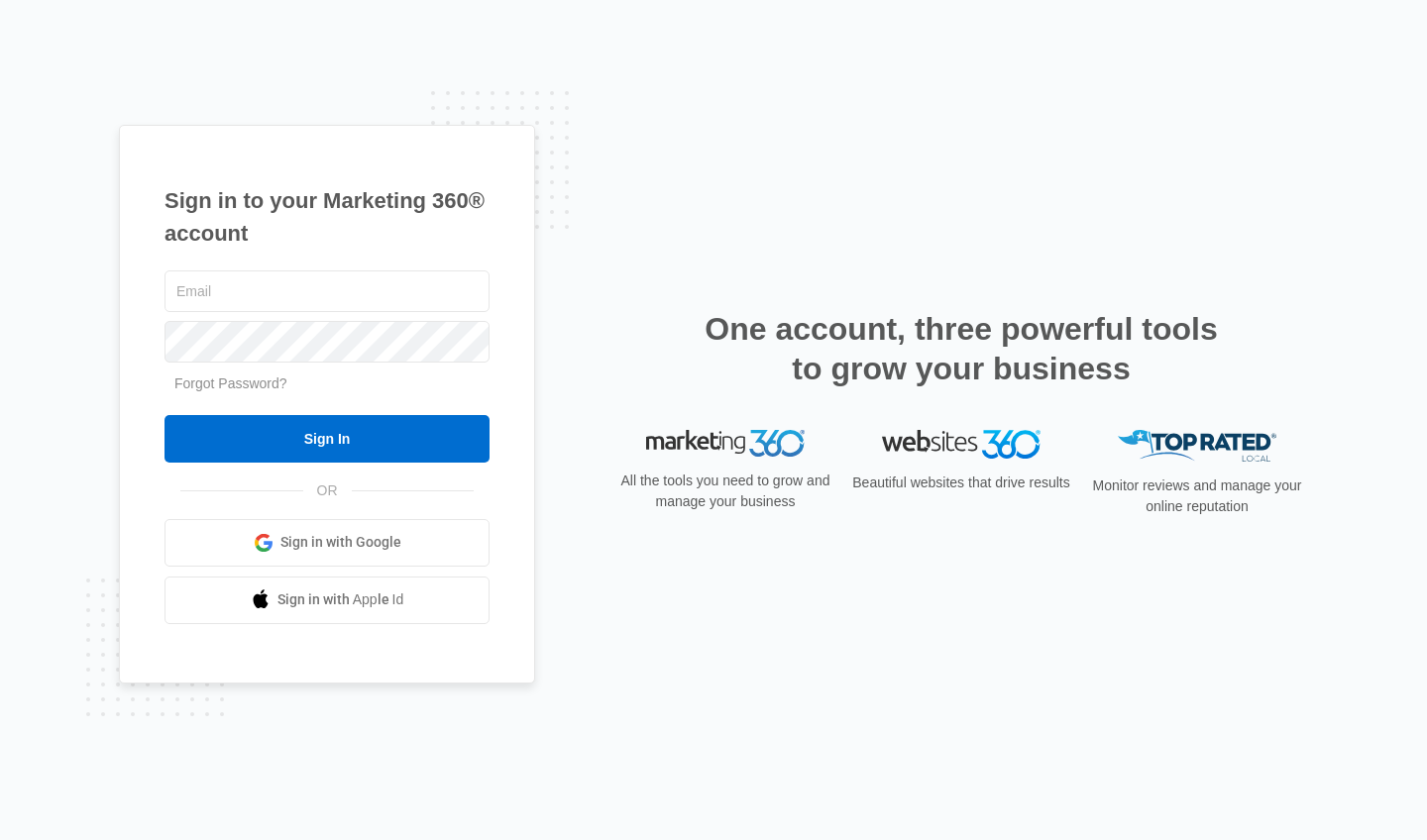 click on "Sign in with Google" at bounding box center (341, 542) 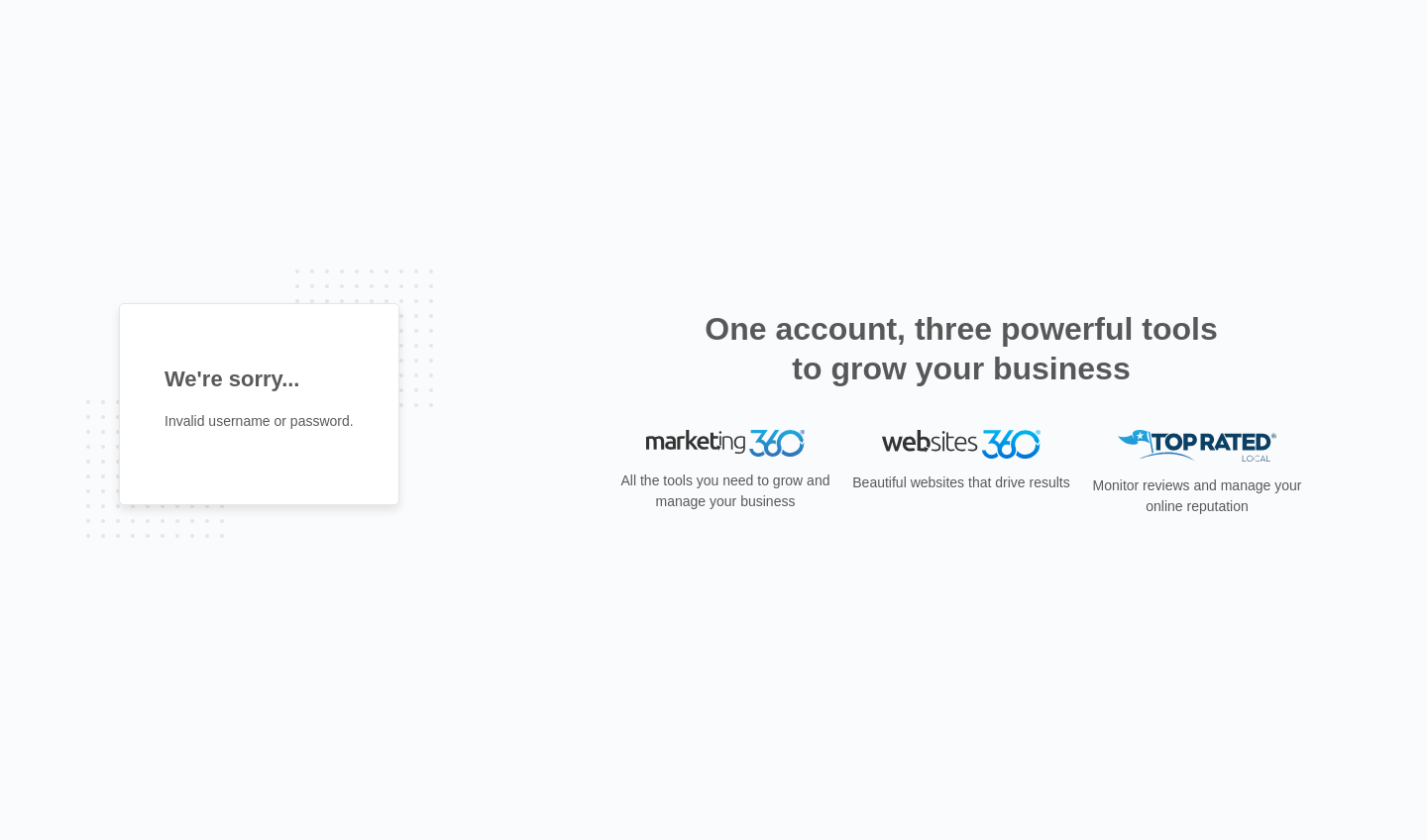 scroll, scrollTop: 0, scrollLeft: 0, axis: both 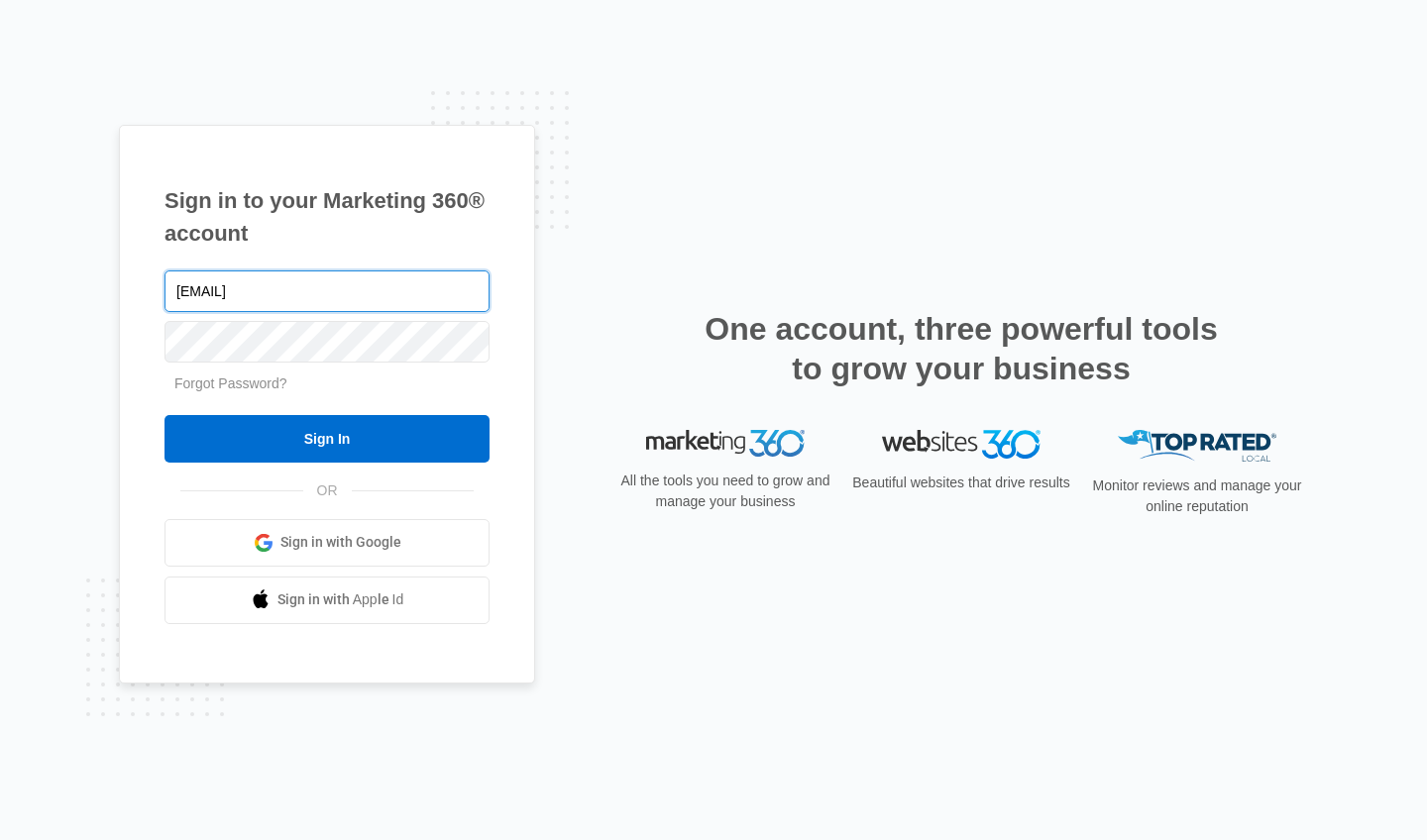 type on "[EMAIL]" 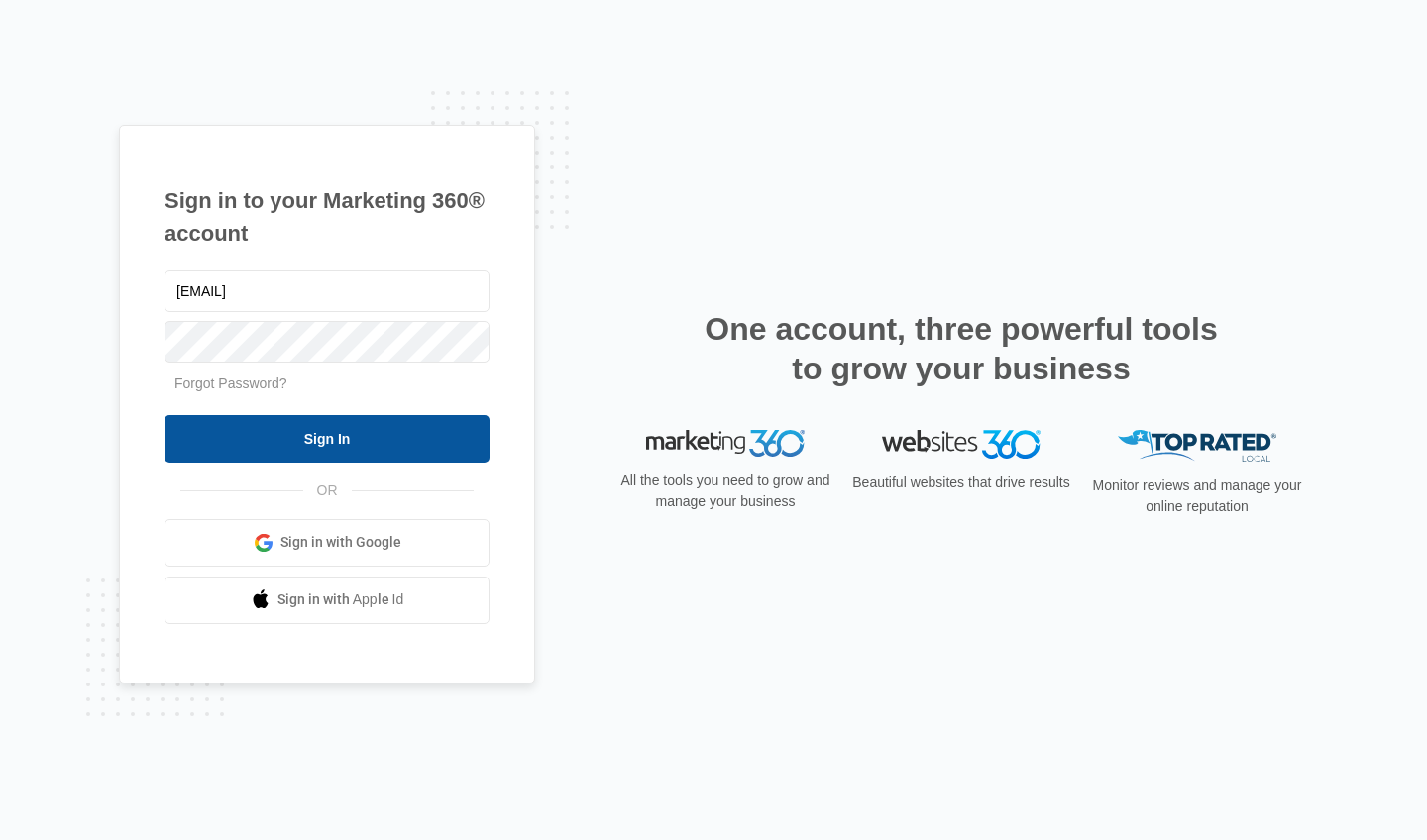 click on "Sign In" at bounding box center [327, 439] 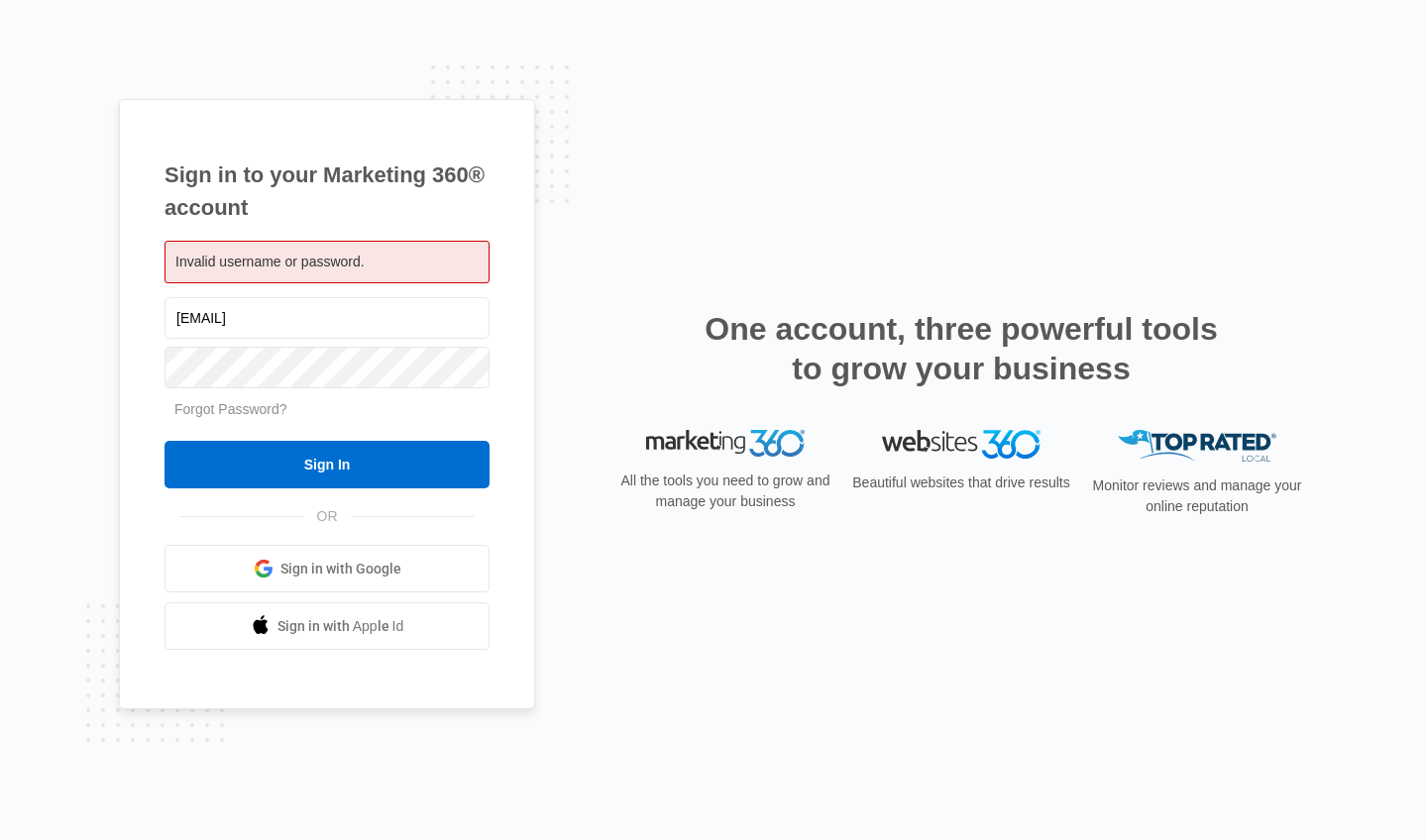 scroll, scrollTop: 0, scrollLeft: 0, axis: both 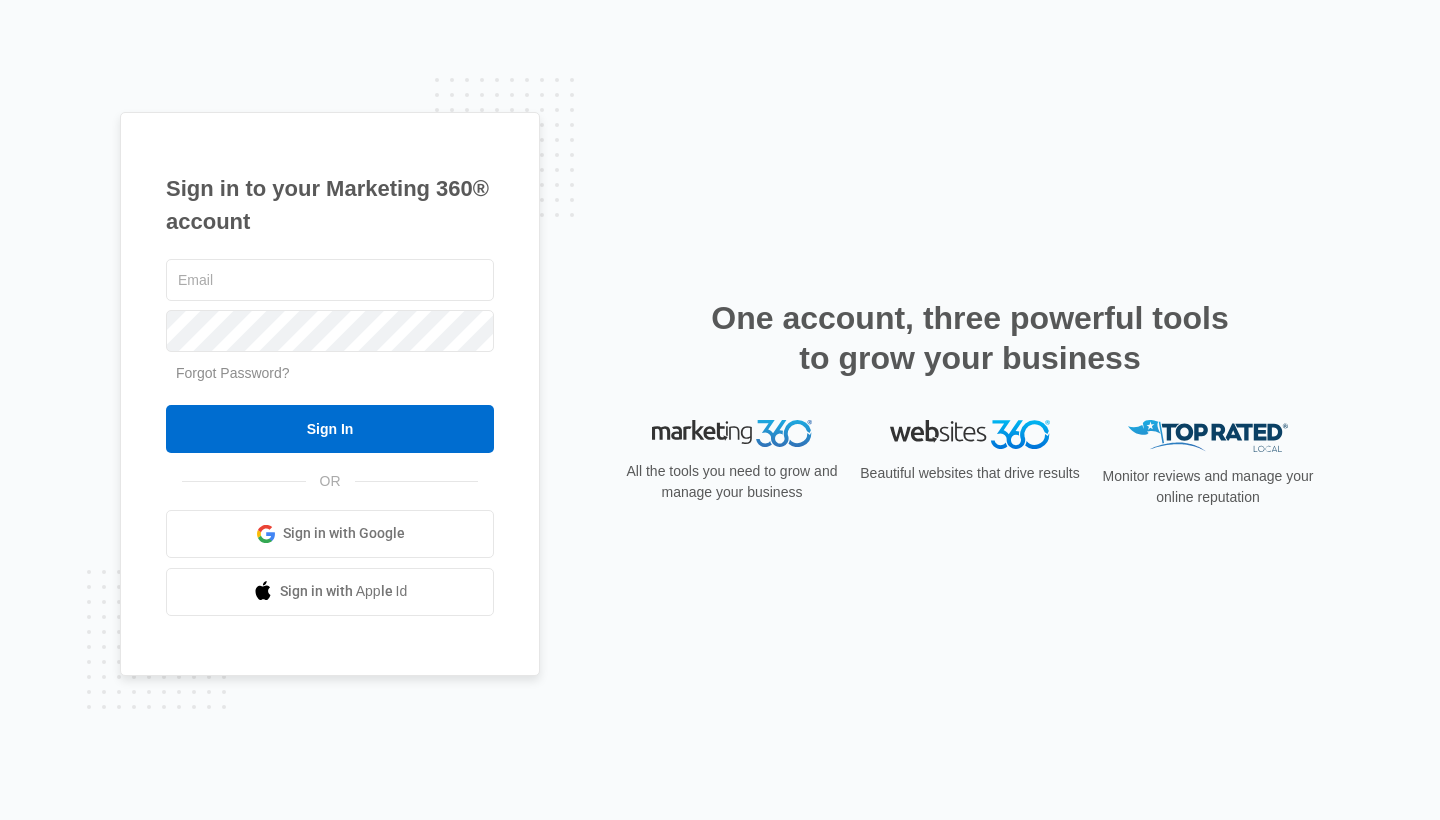 click on "Sign in with Apple Id" at bounding box center [344, 591] 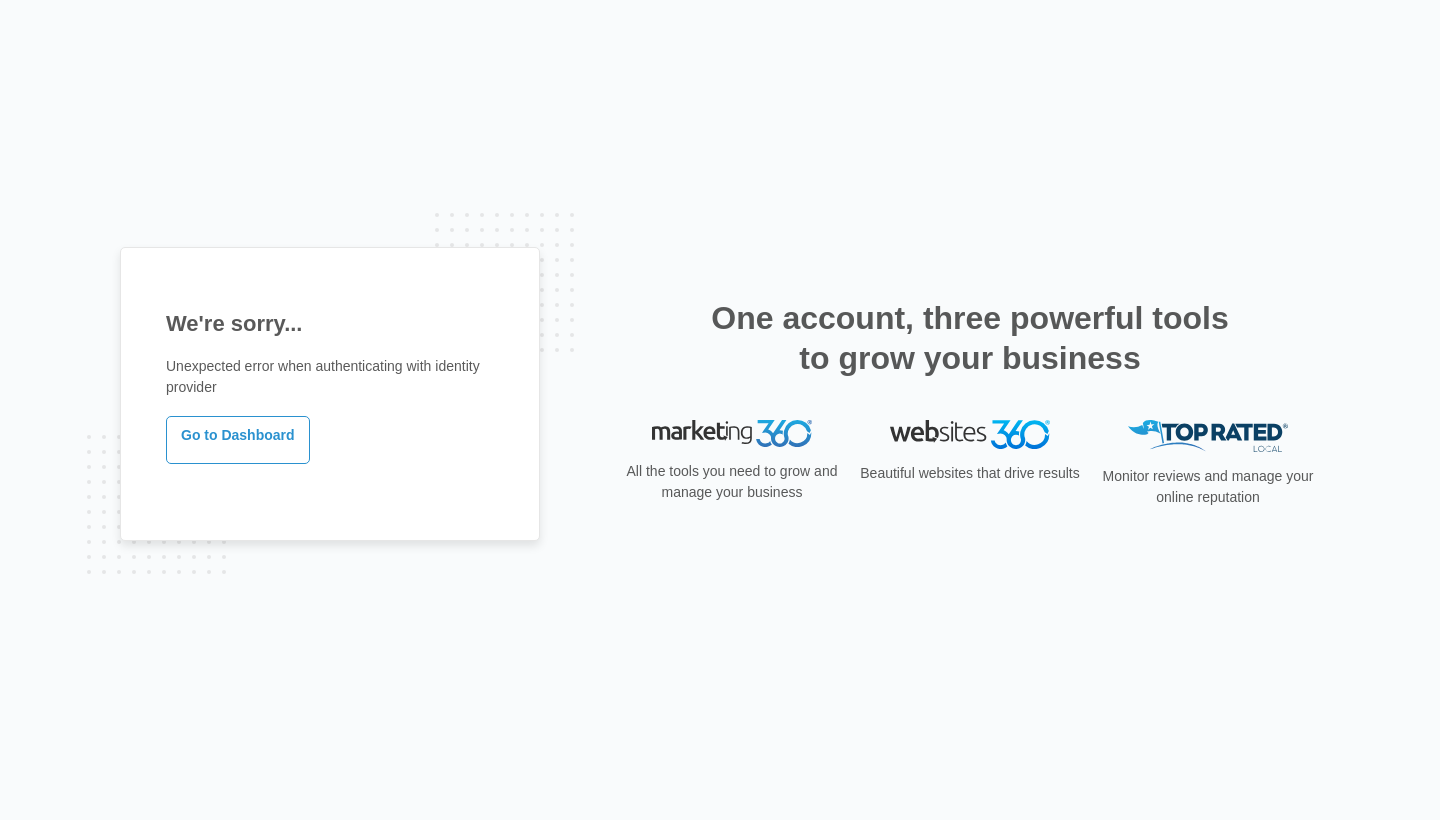 scroll, scrollTop: 0, scrollLeft: 0, axis: both 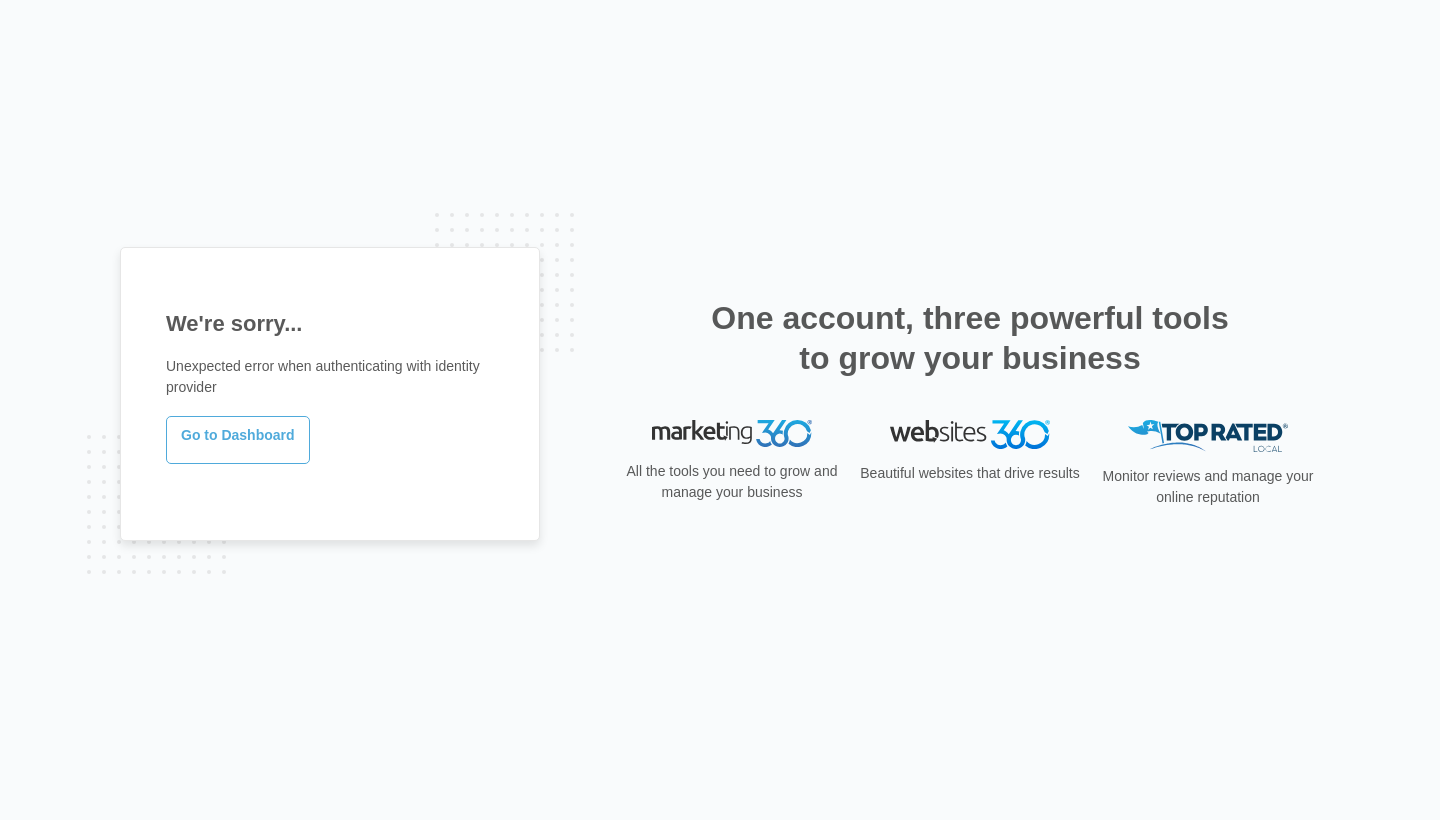 click on "Go to Dashboard" at bounding box center [238, 440] 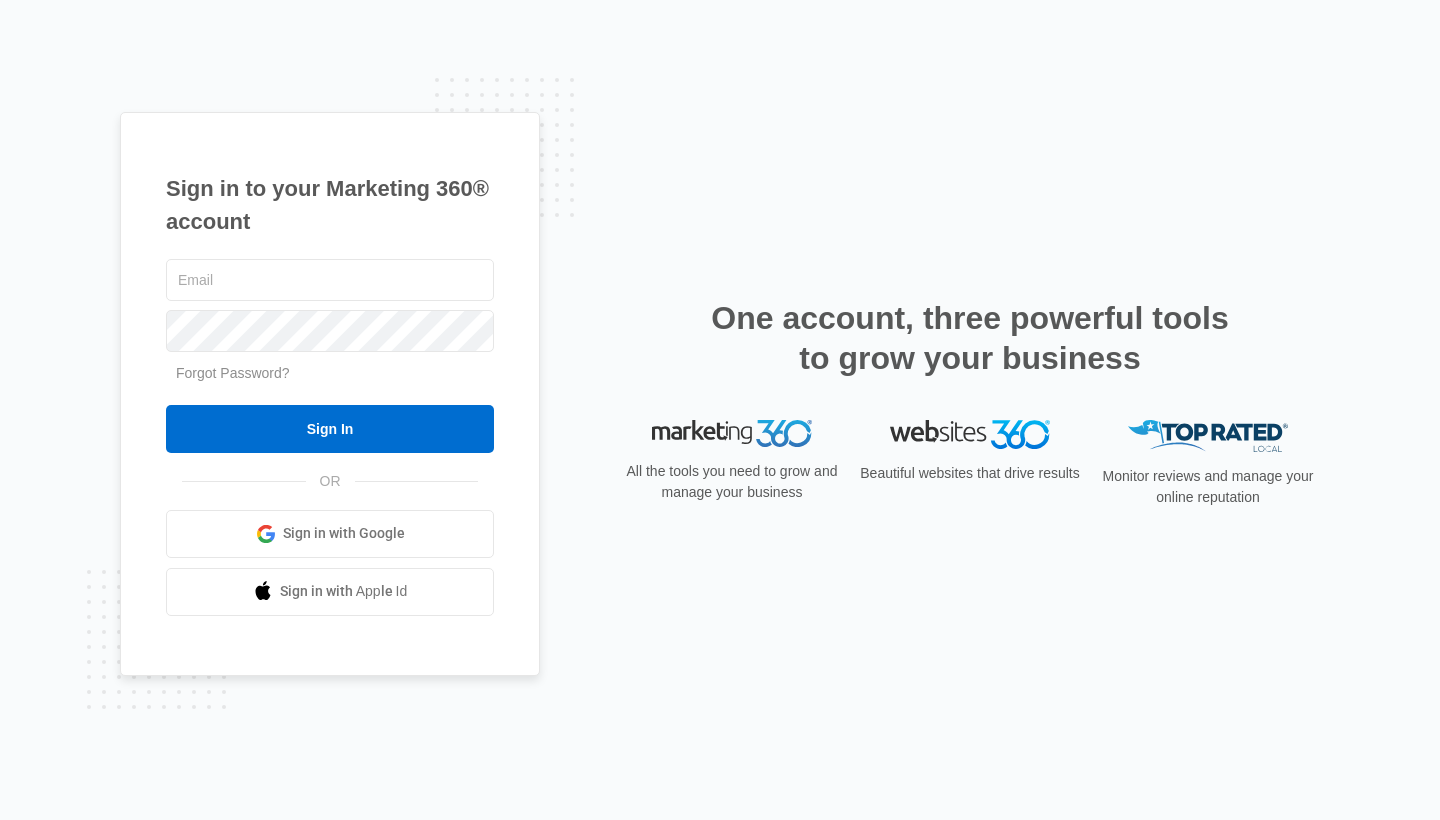 scroll, scrollTop: 0, scrollLeft: 0, axis: both 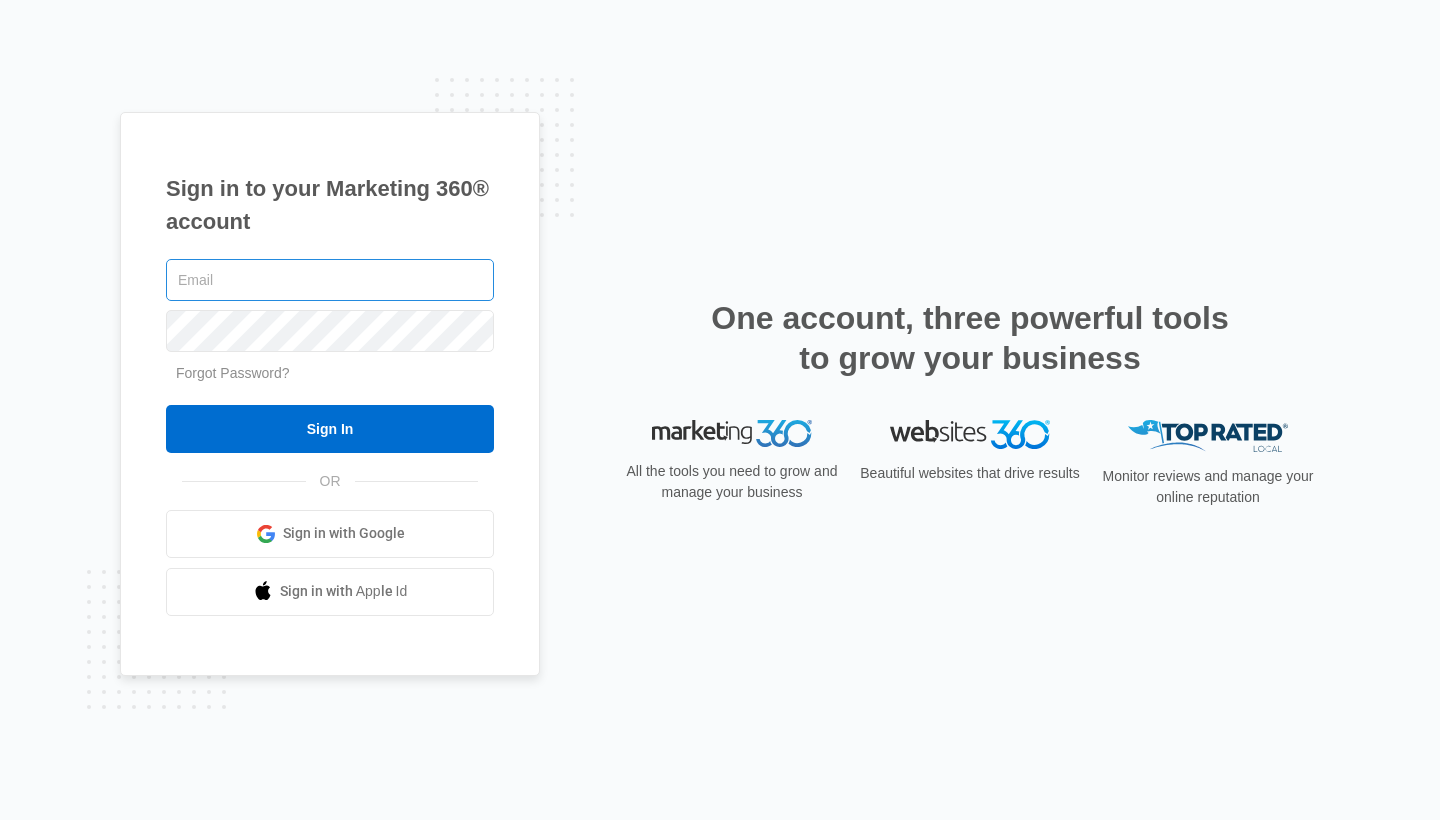 click at bounding box center (330, 280) 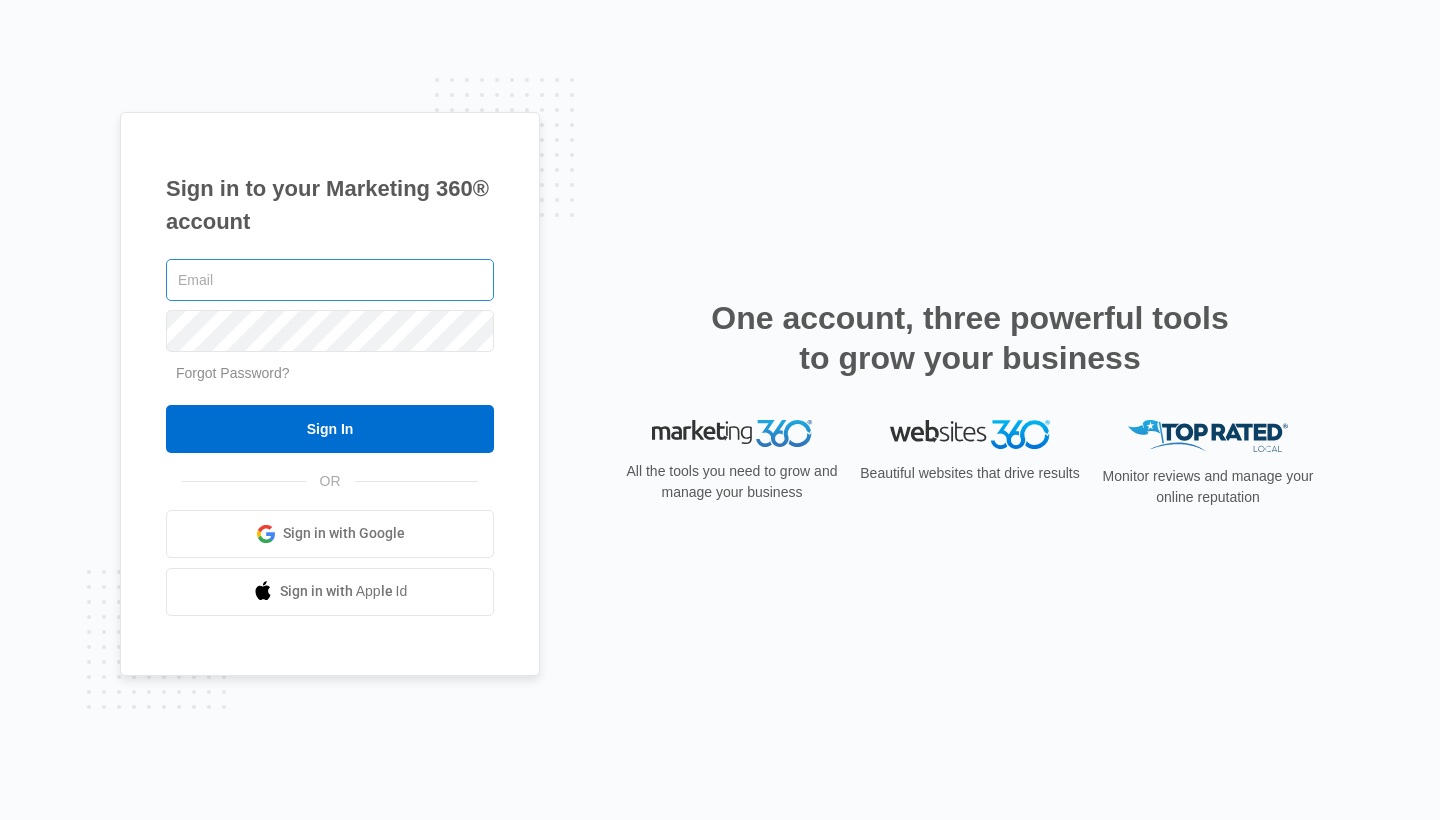 click at bounding box center (330, 280) 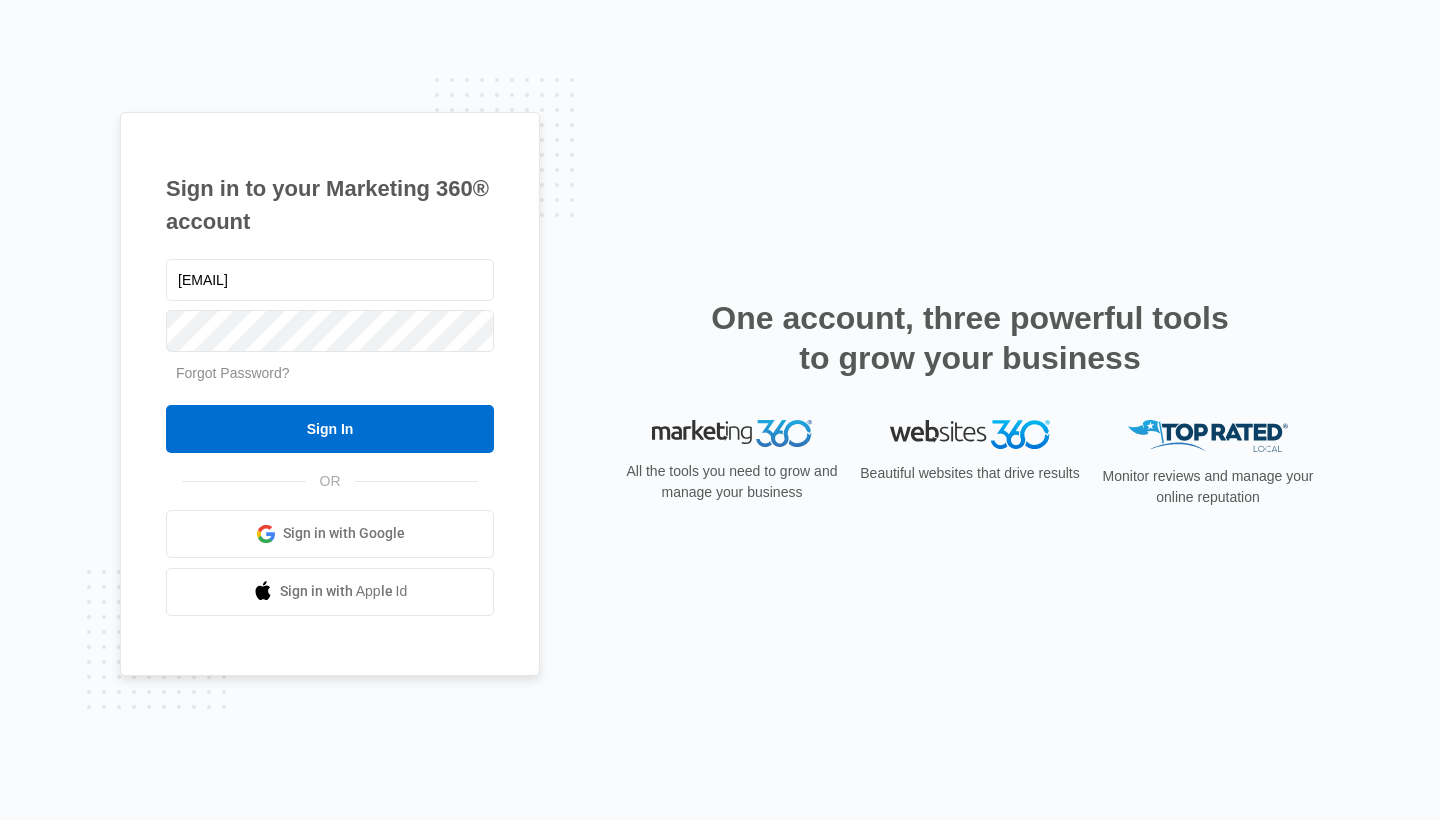 type on "sofiar3@icloud.com" 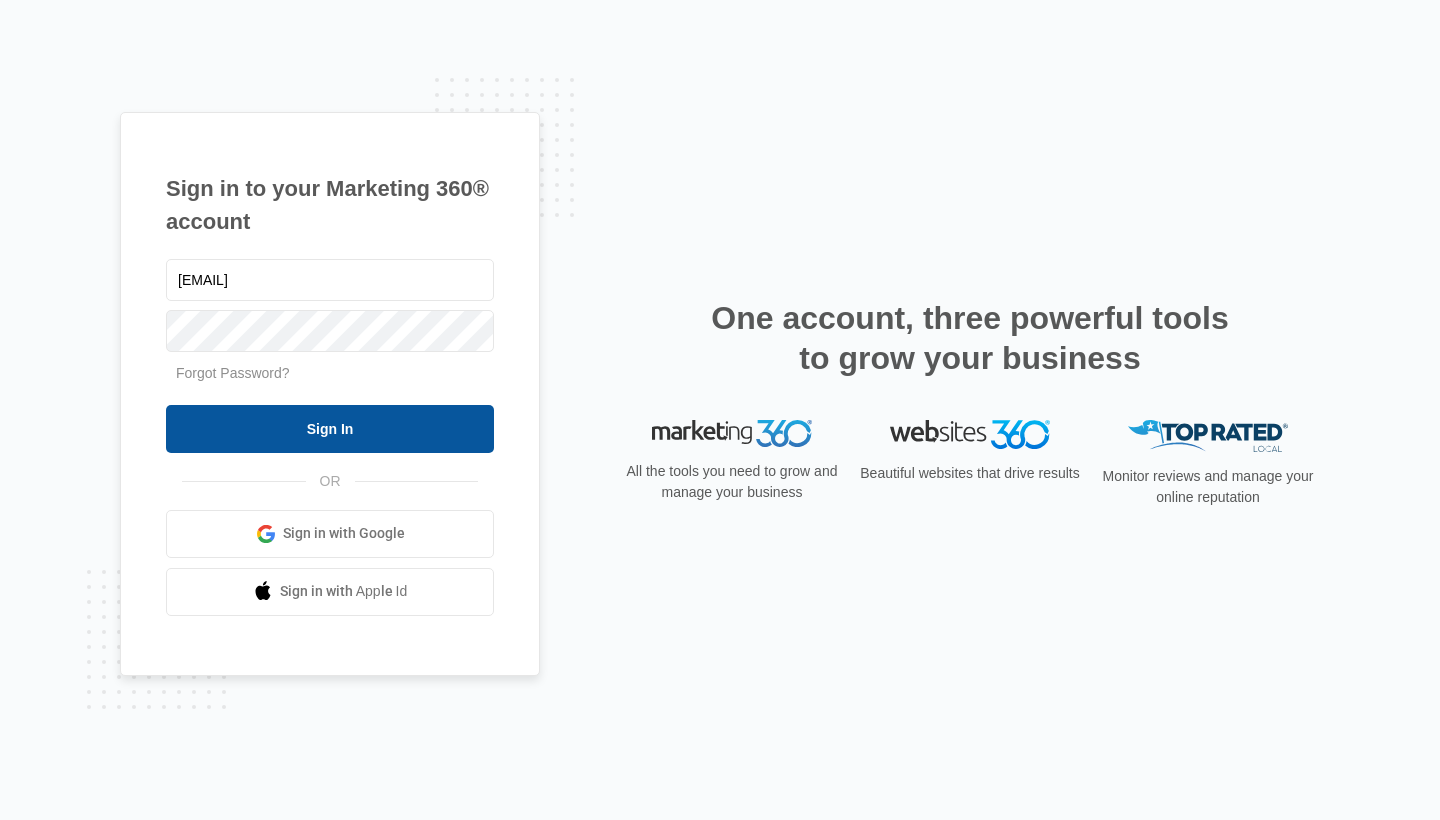 click on "Sign In" at bounding box center (330, 429) 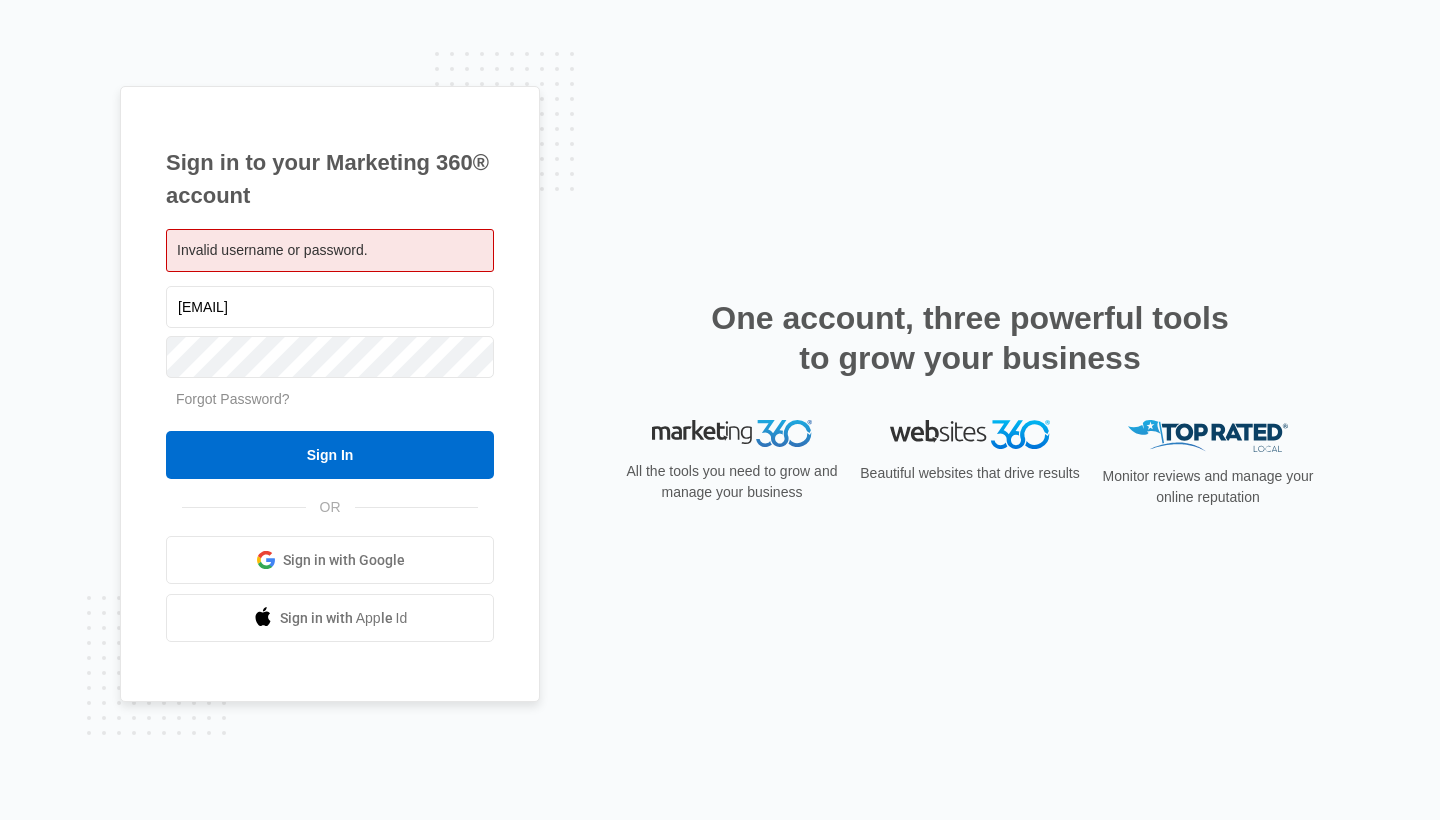 scroll, scrollTop: 0, scrollLeft: 0, axis: both 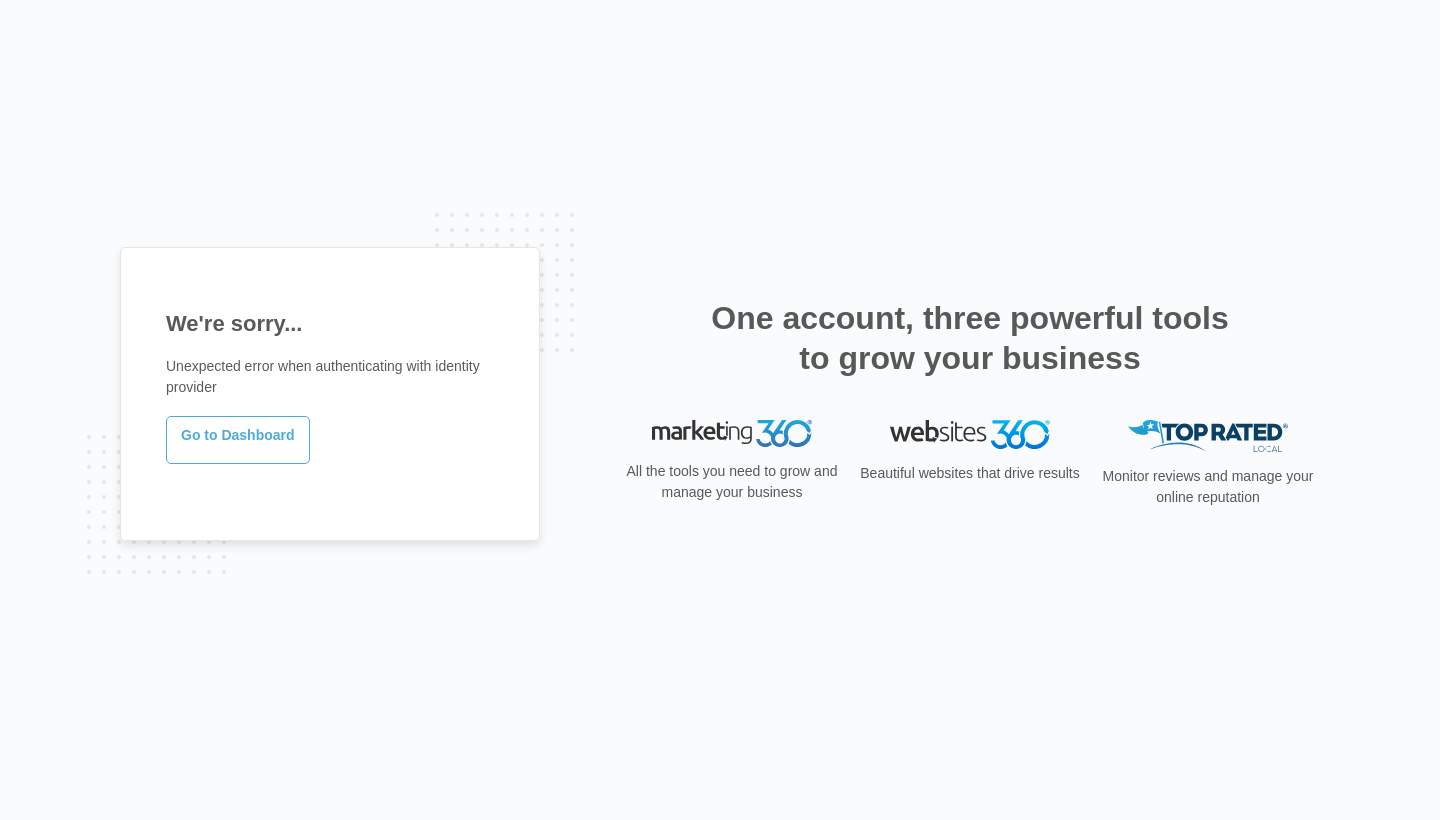 click on "Go to Dashboard" at bounding box center (238, 440) 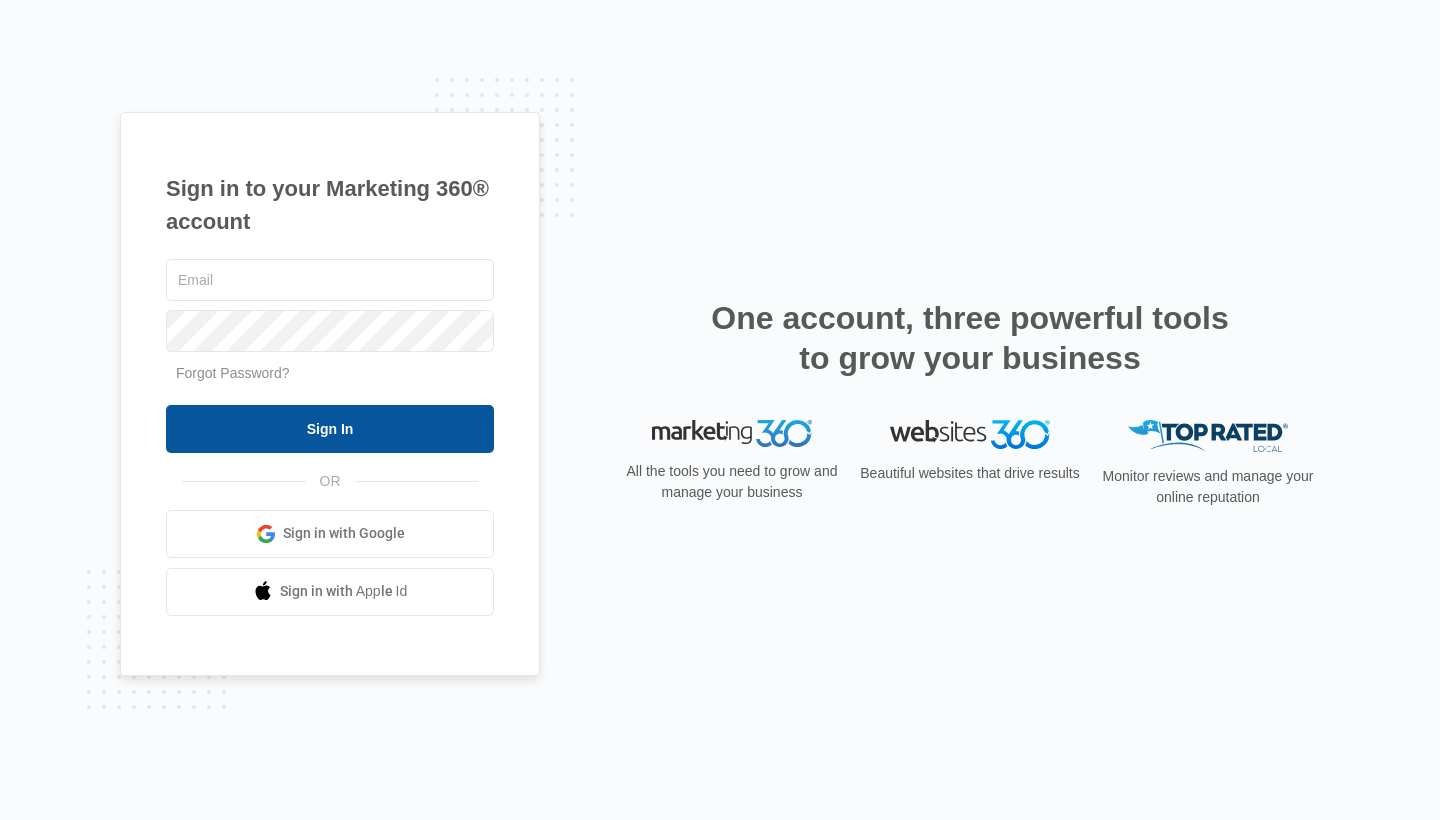 scroll, scrollTop: 0, scrollLeft: 0, axis: both 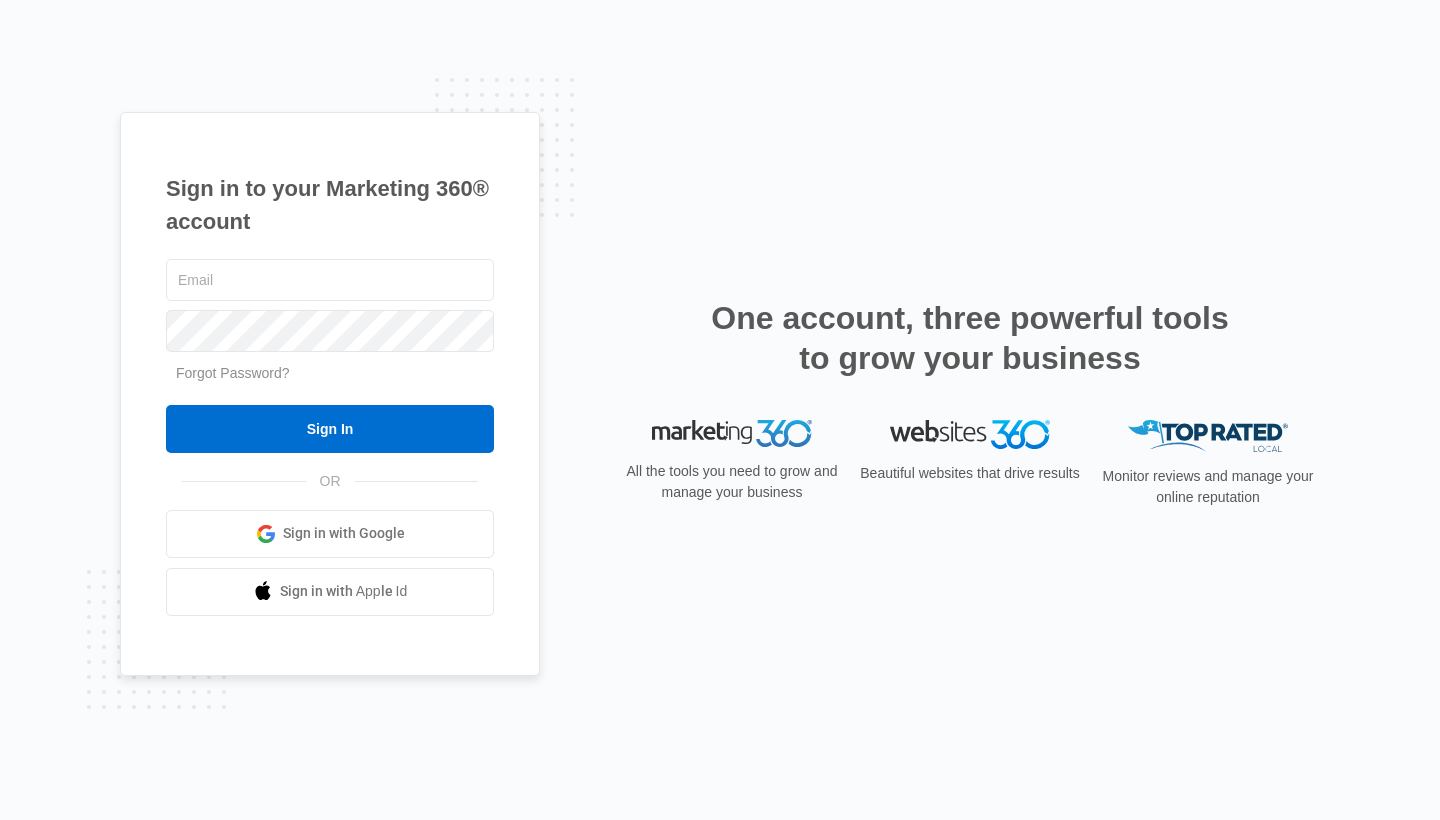 click on "Sign in with Apple Id" at bounding box center (344, 591) 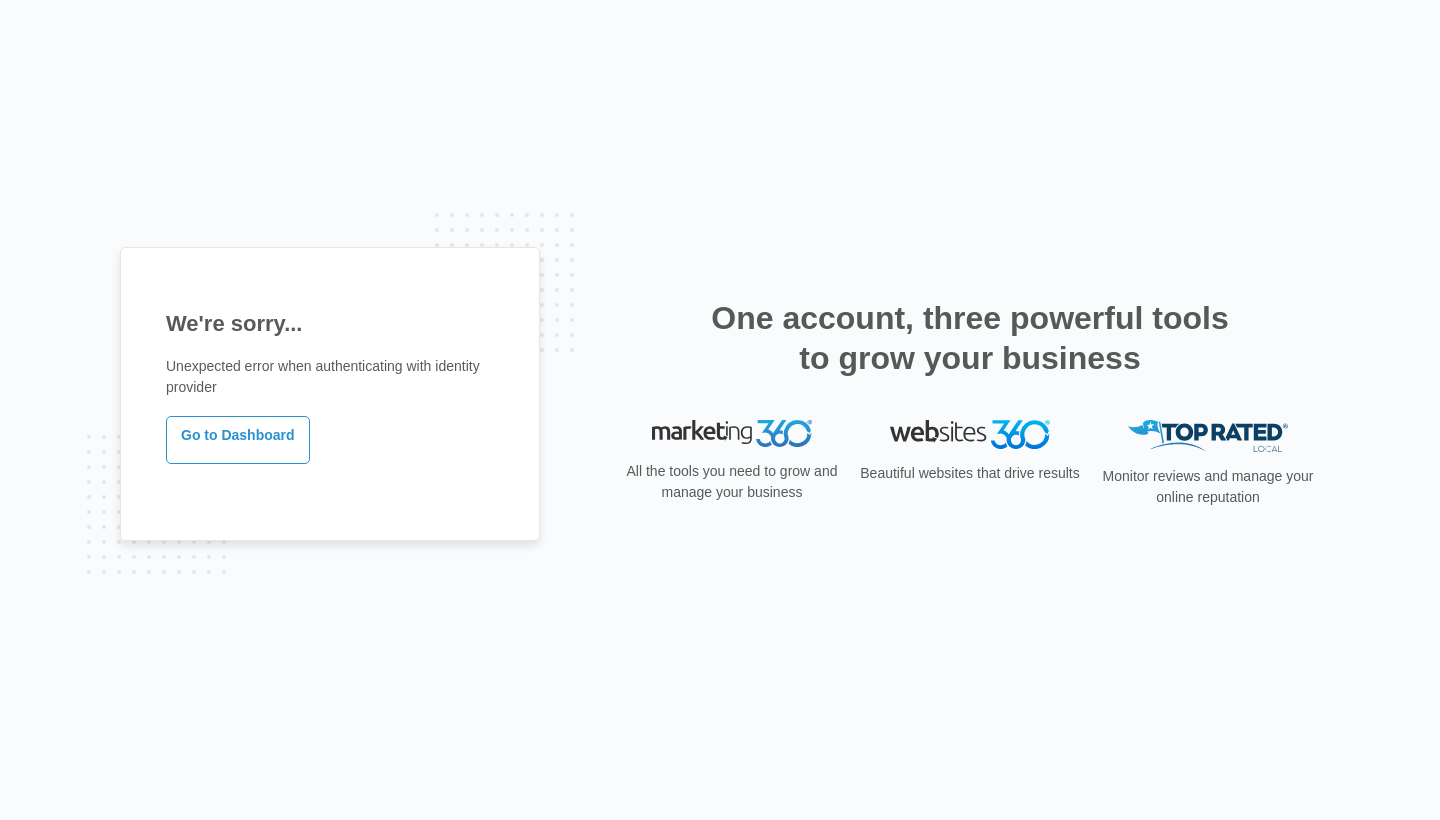 scroll, scrollTop: 0, scrollLeft: 0, axis: both 